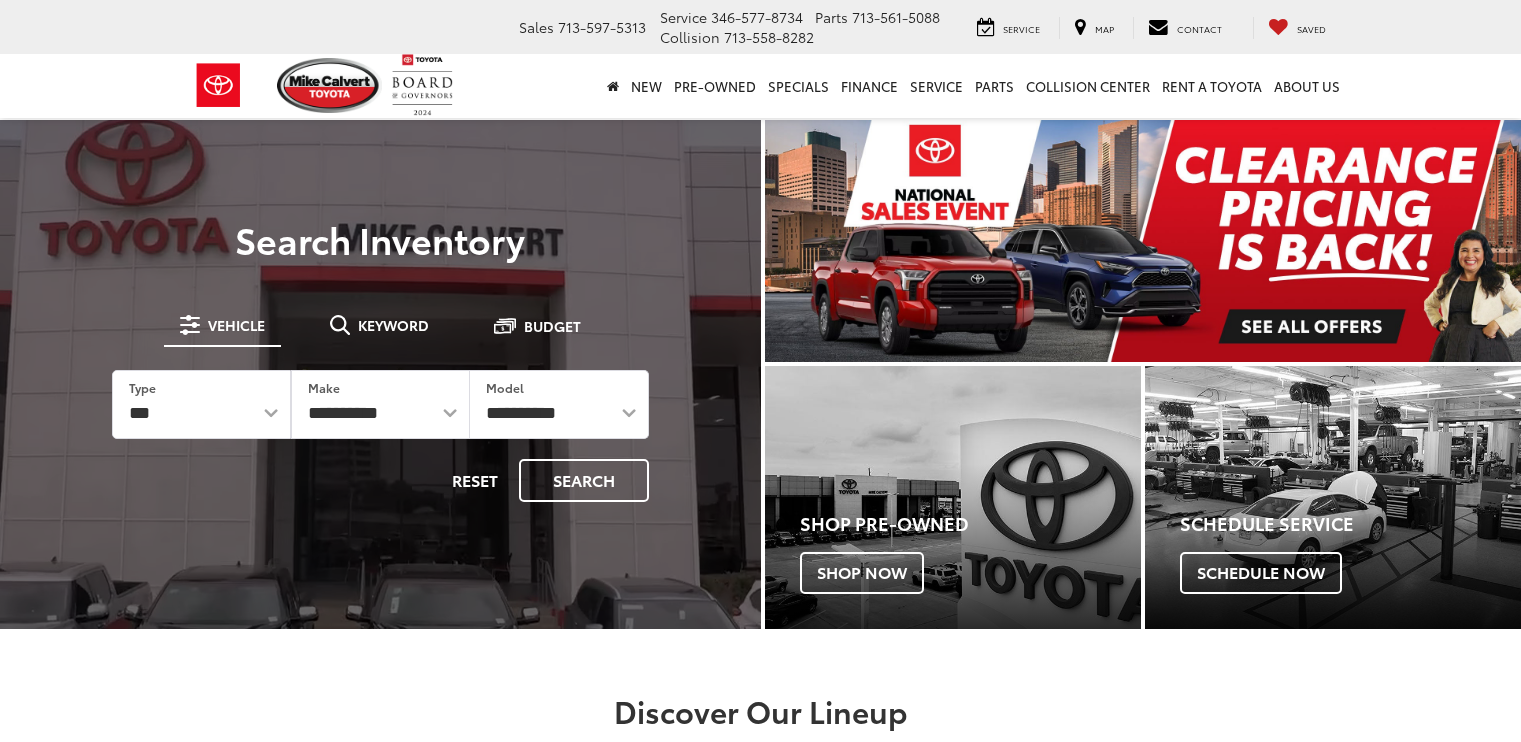 scroll, scrollTop: 0, scrollLeft: 0, axis: both 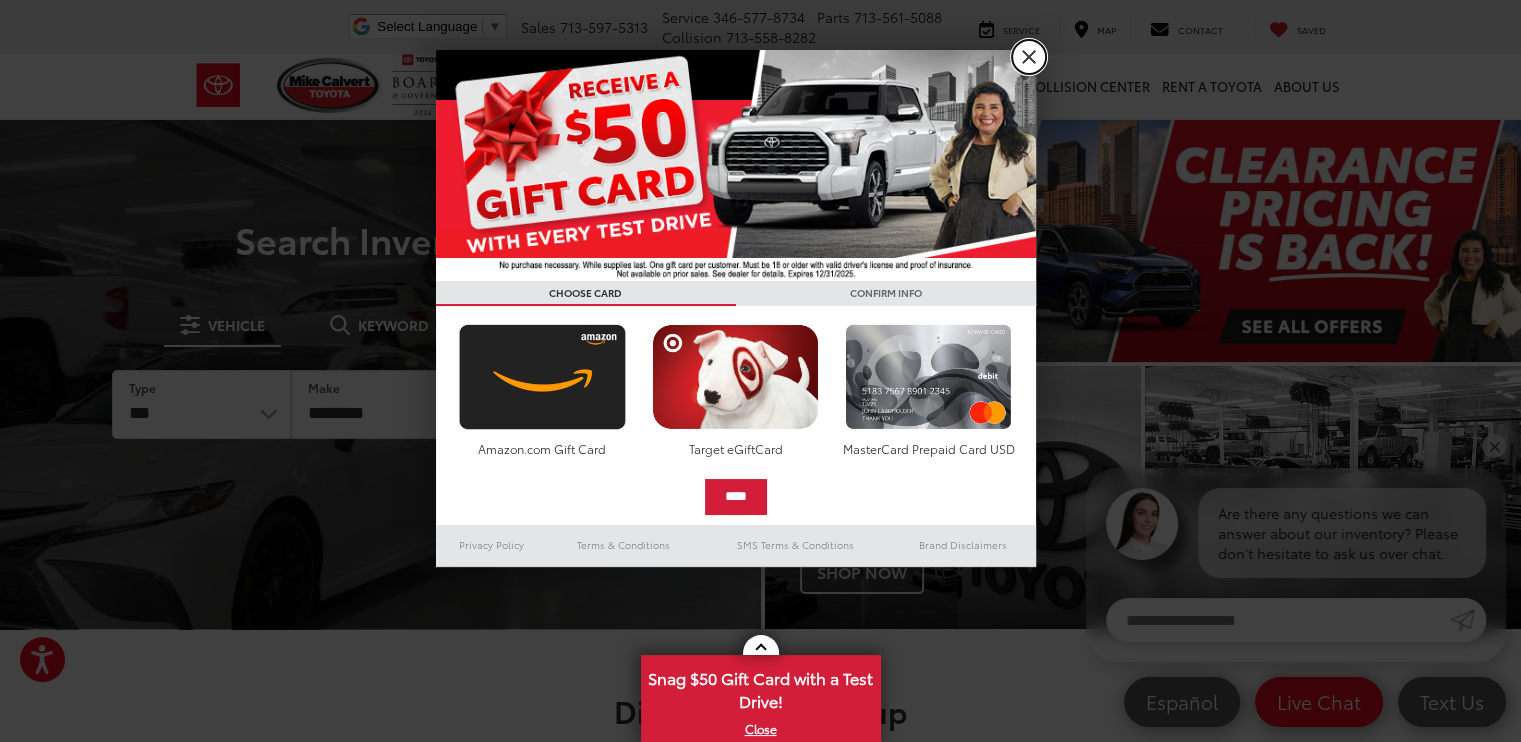 click on "X" at bounding box center [1029, 57] 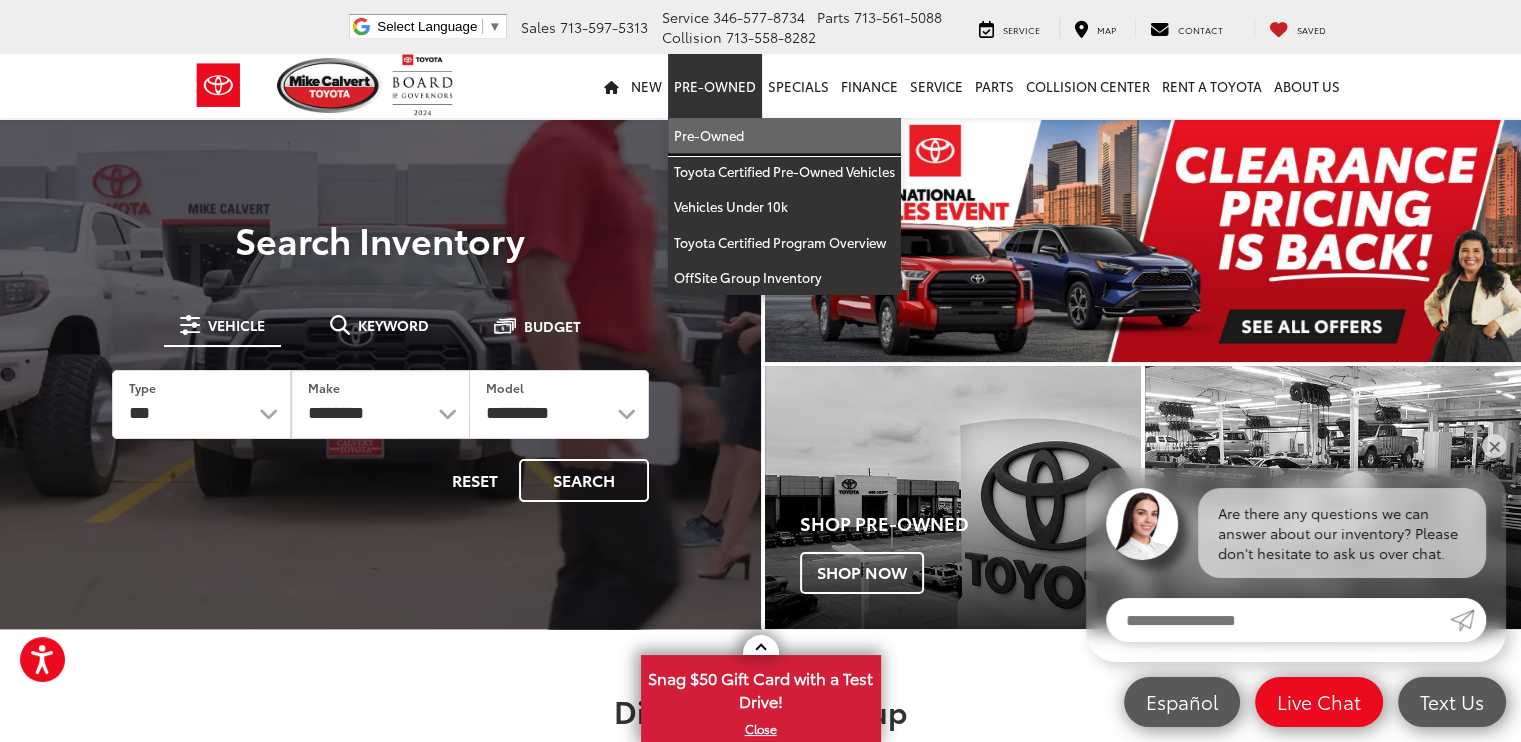 click on "Pre-Owned" at bounding box center (784, 136) 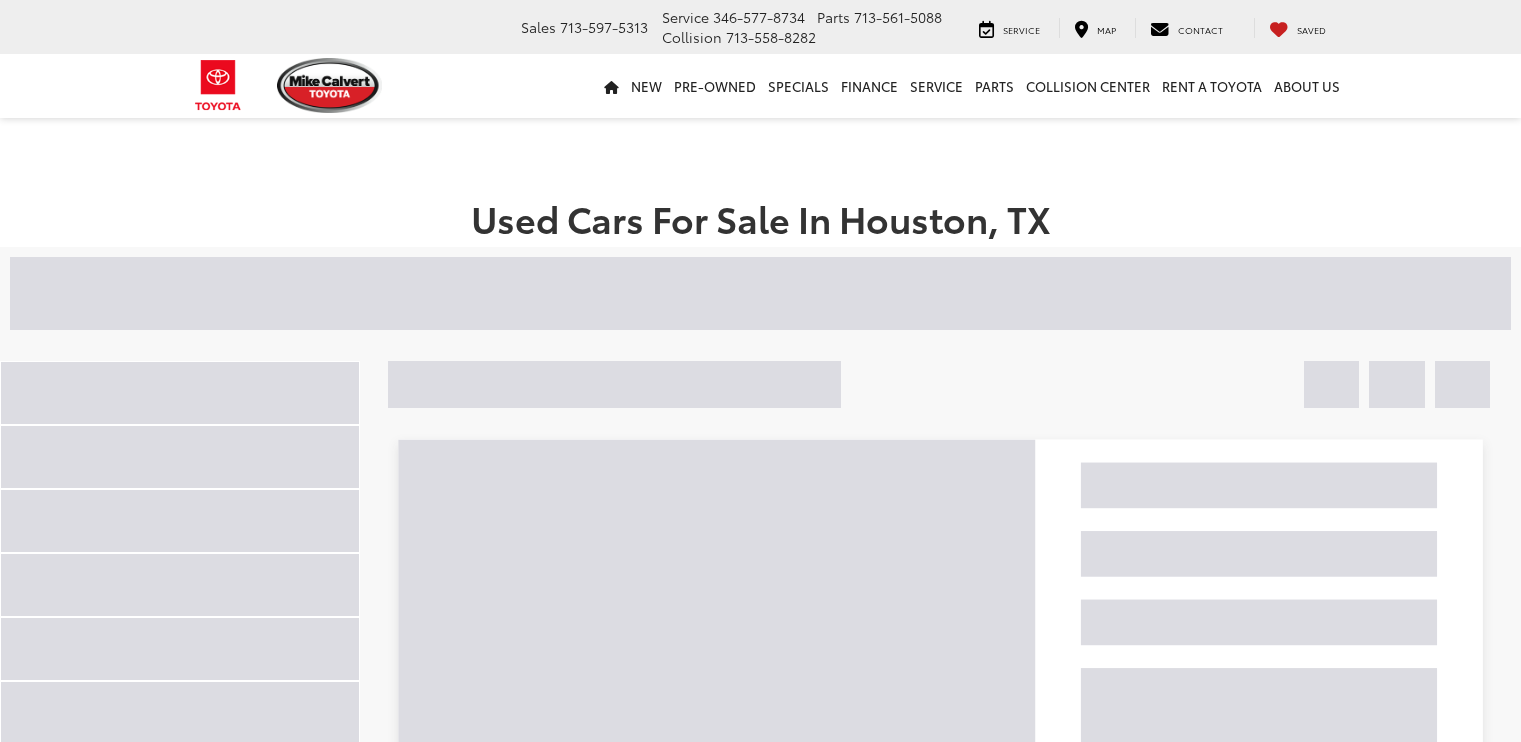 scroll, scrollTop: 0, scrollLeft: 0, axis: both 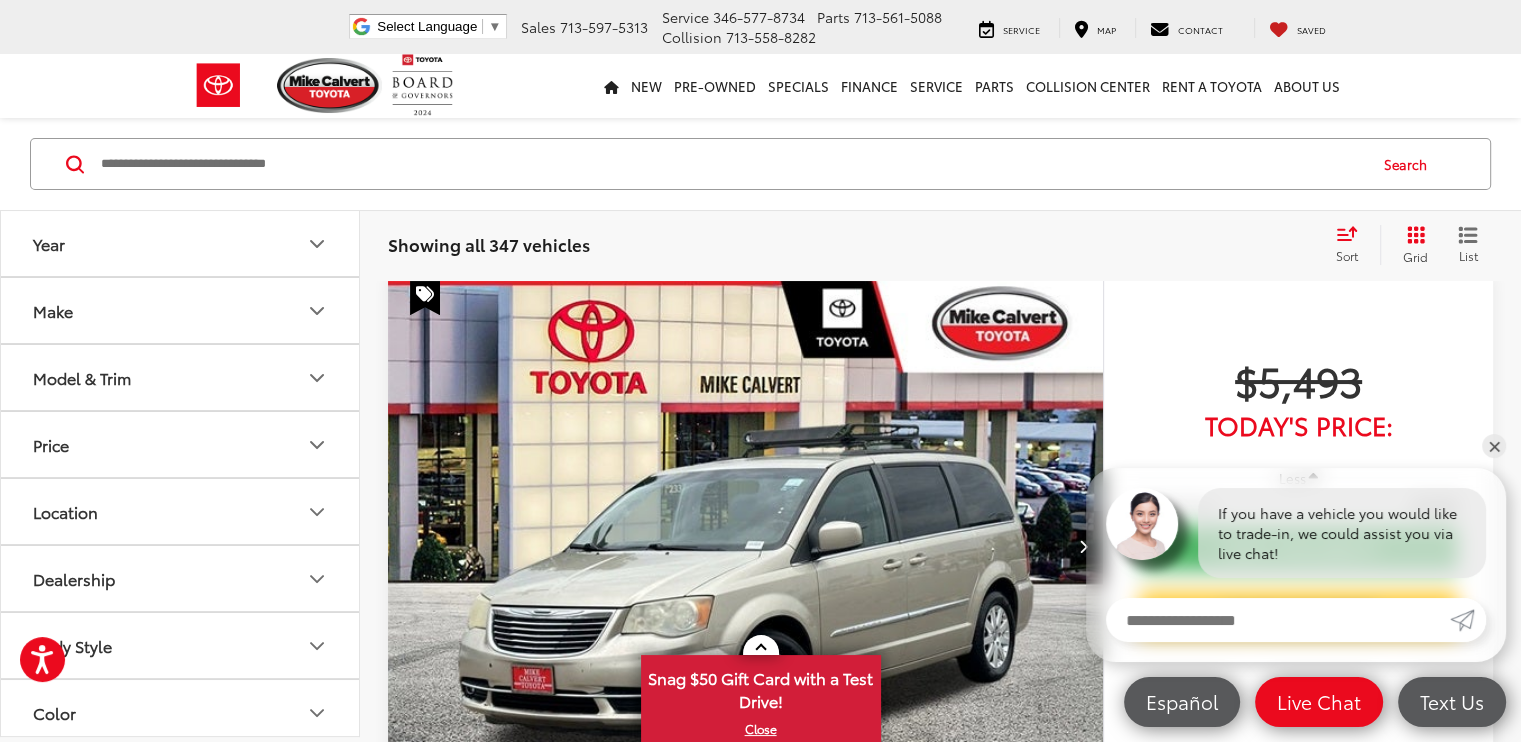 click 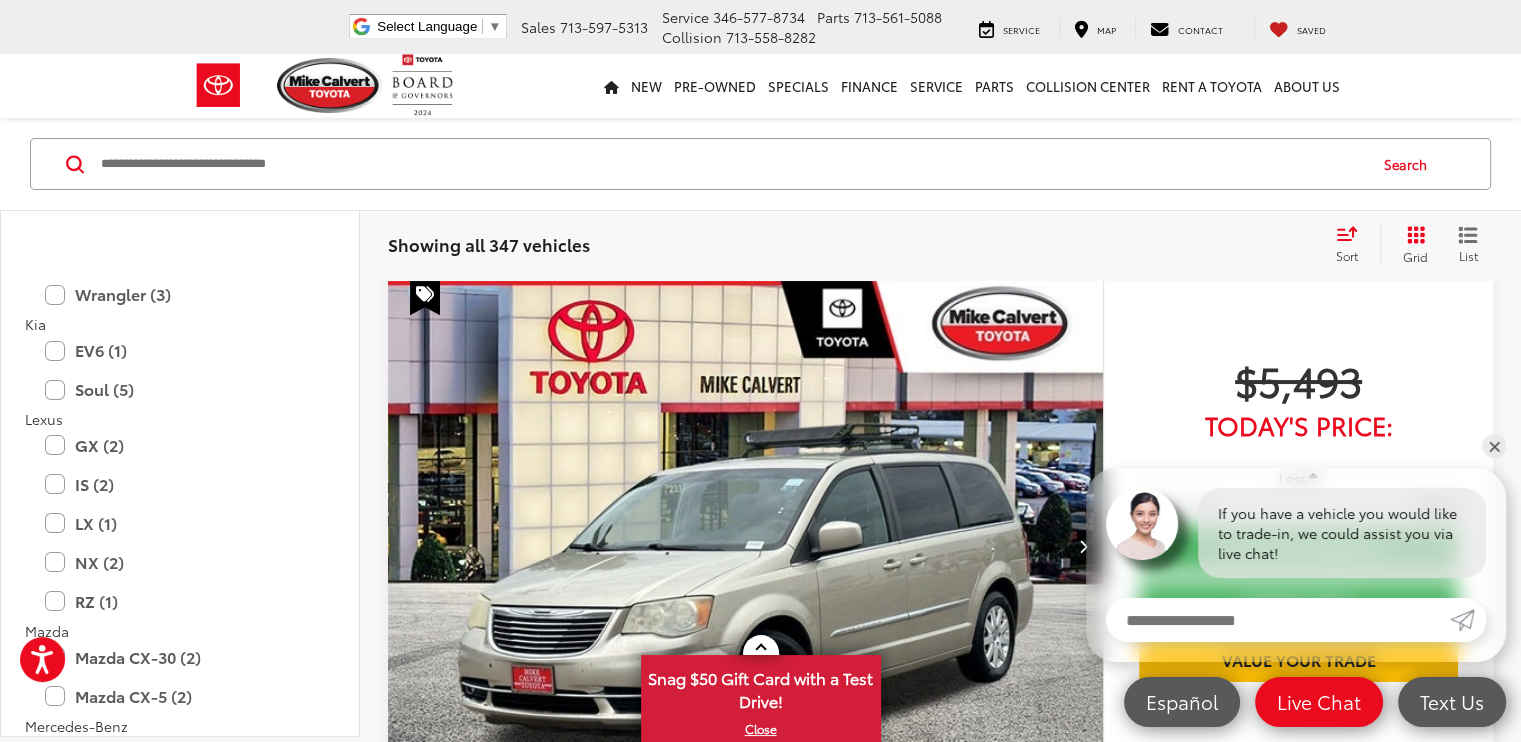 scroll, scrollTop: 2539, scrollLeft: 0, axis: vertical 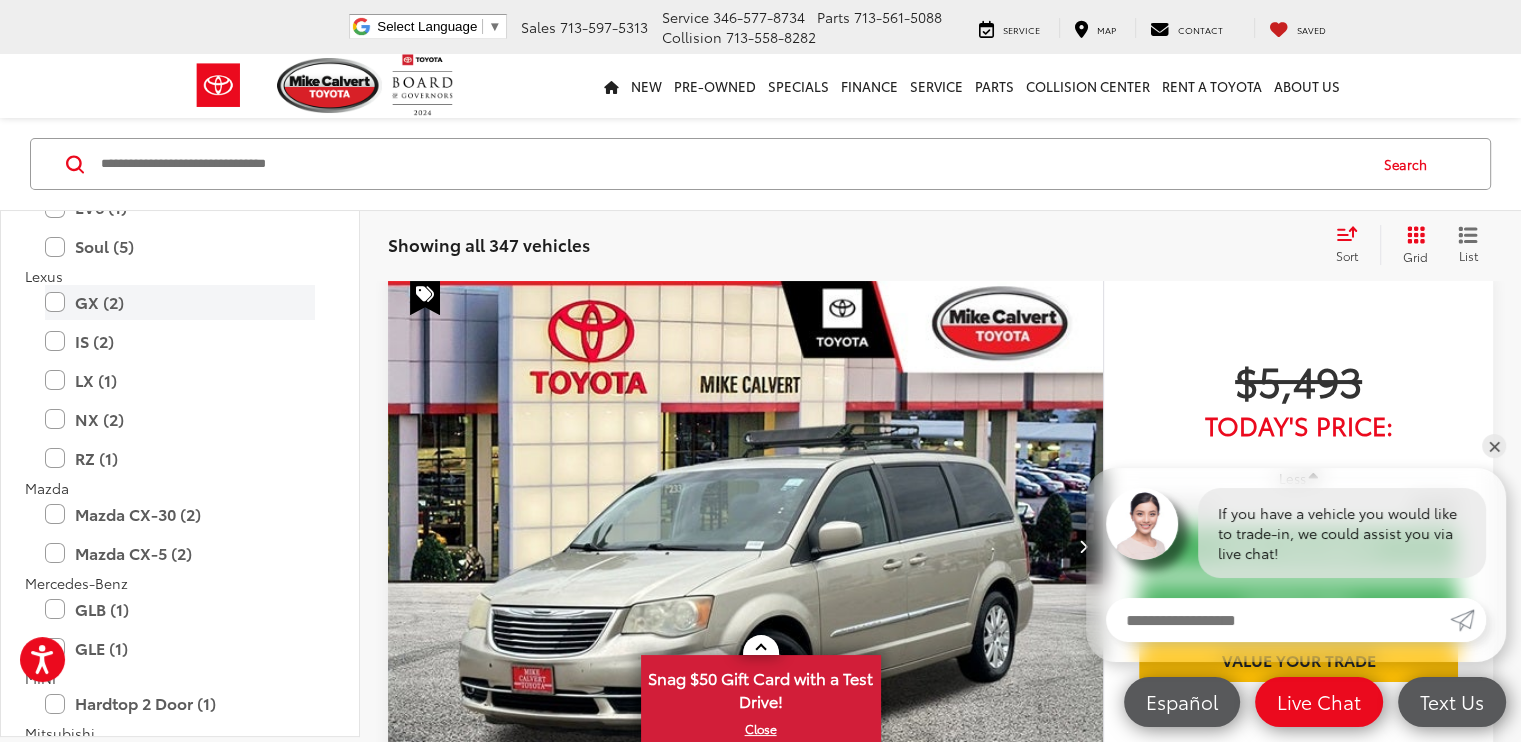 click on "GX (2)" at bounding box center [180, 302] 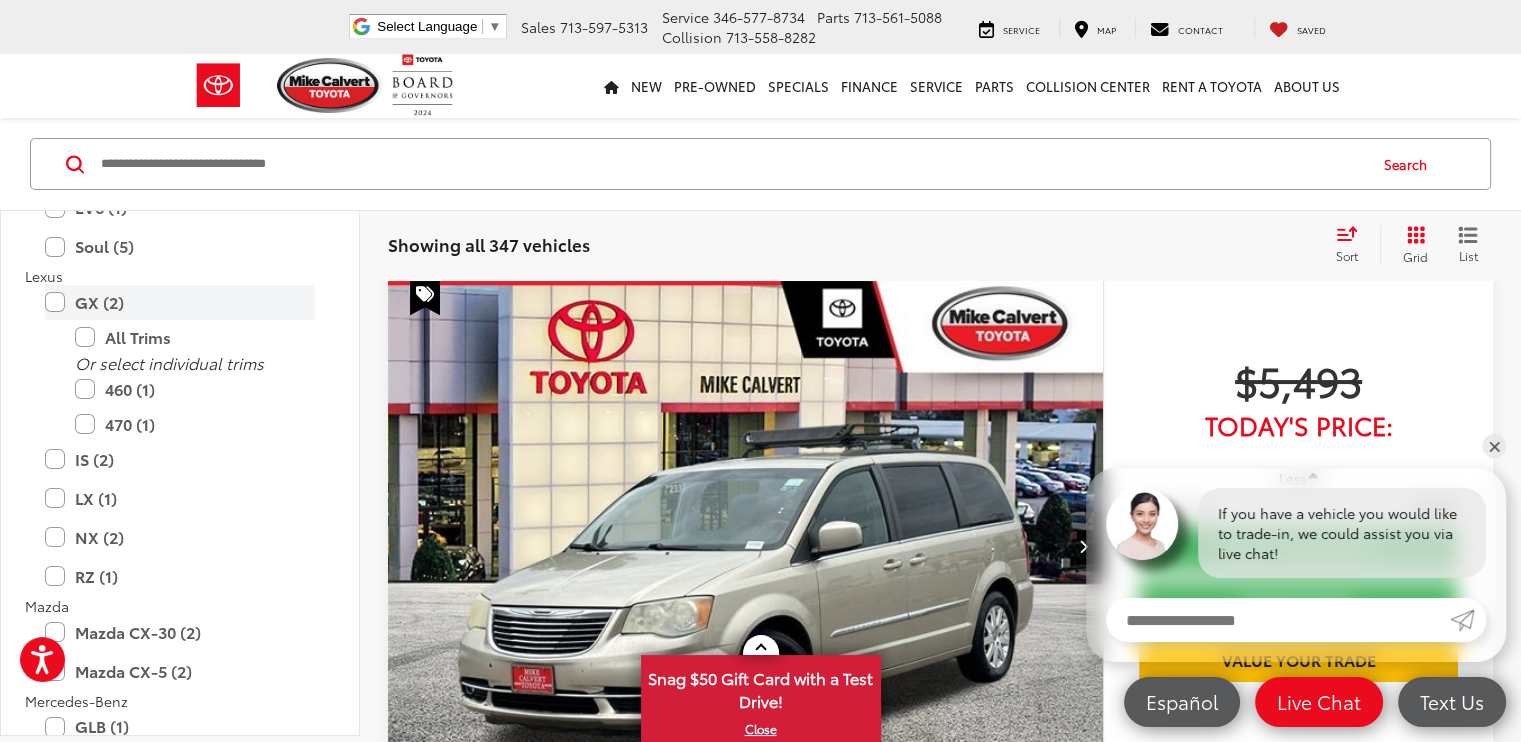 scroll, scrollTop: 128, scrollLeft: 0, axis: vertical 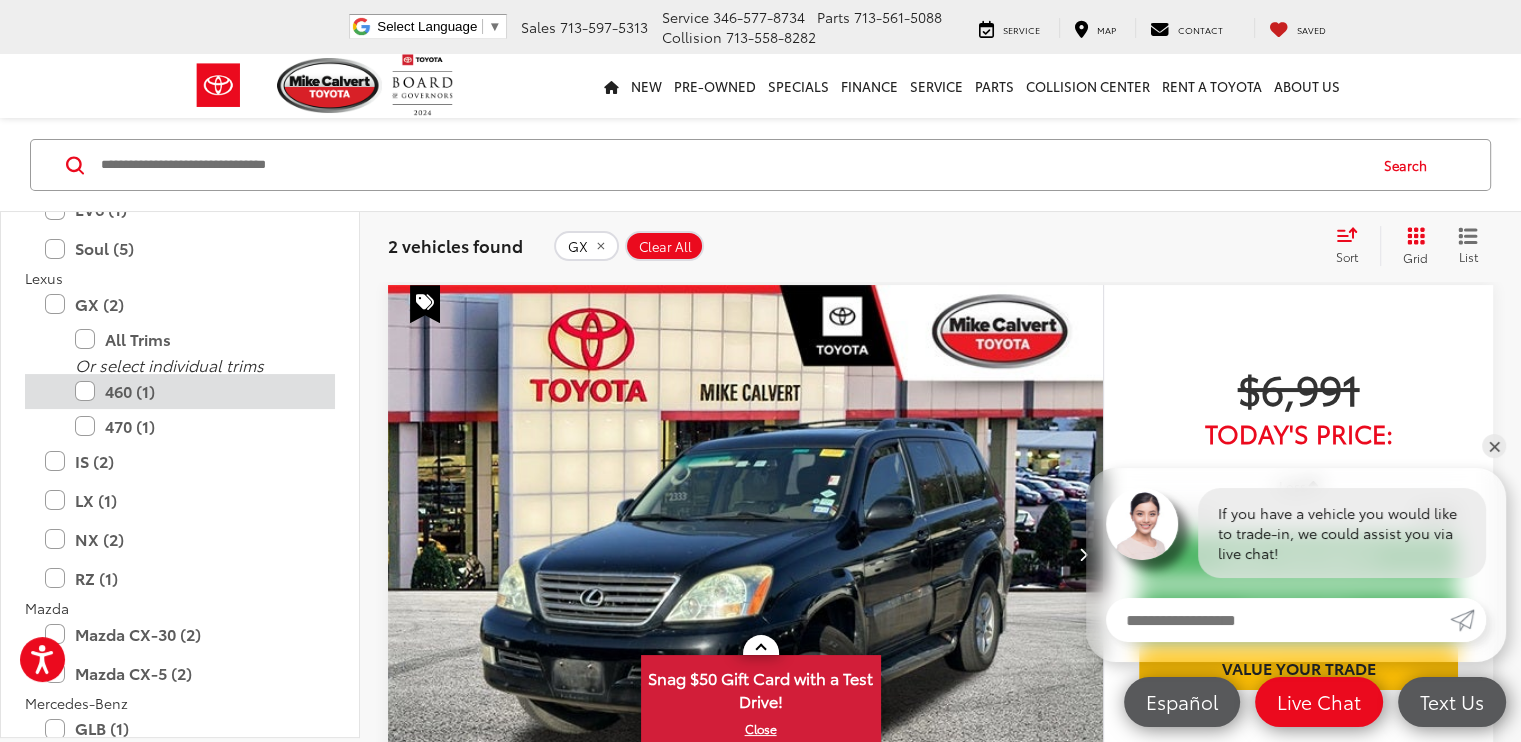 click on "460 (1)" at bounding box center [195, 391] 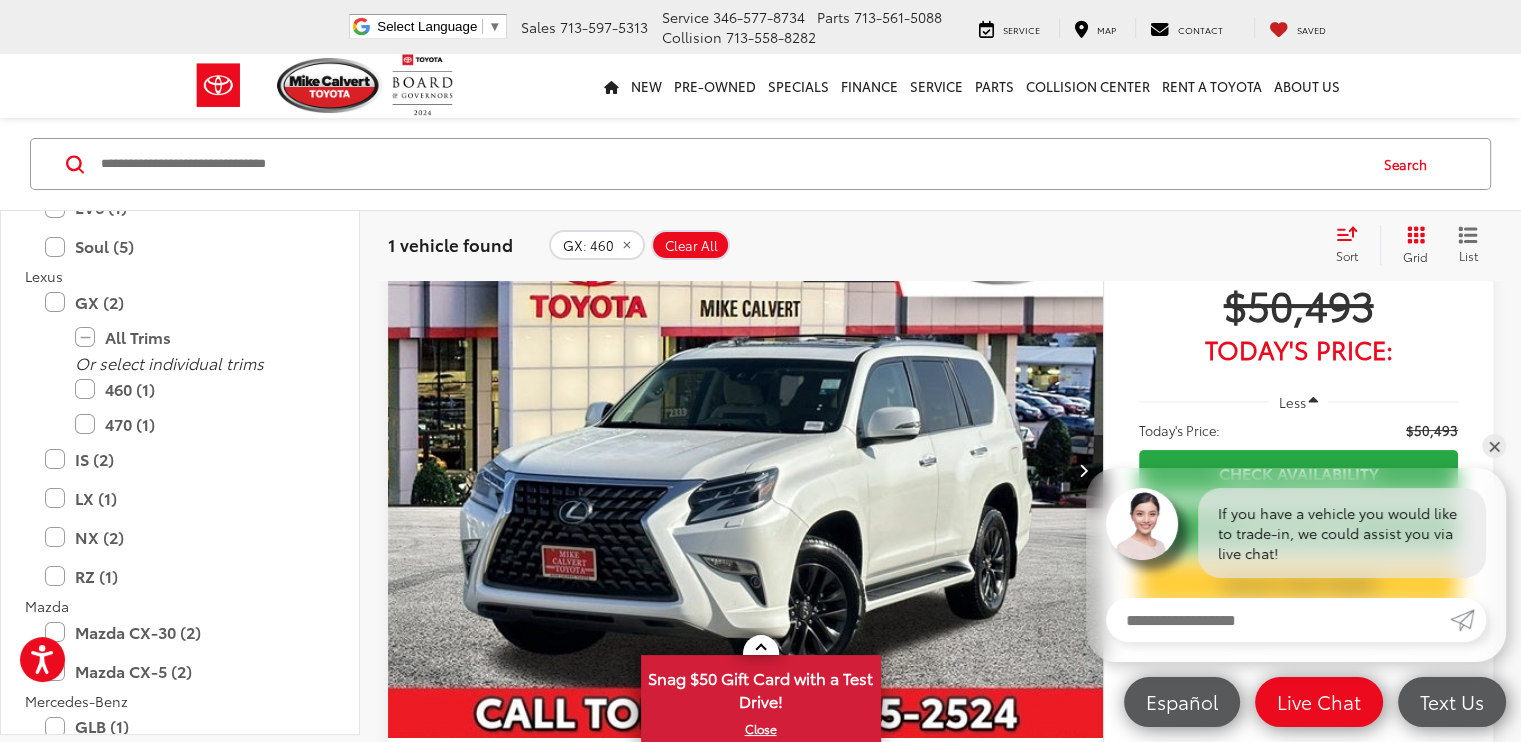 scroll, scrollTop: 117, scrollLeft: 0, axis: vertical 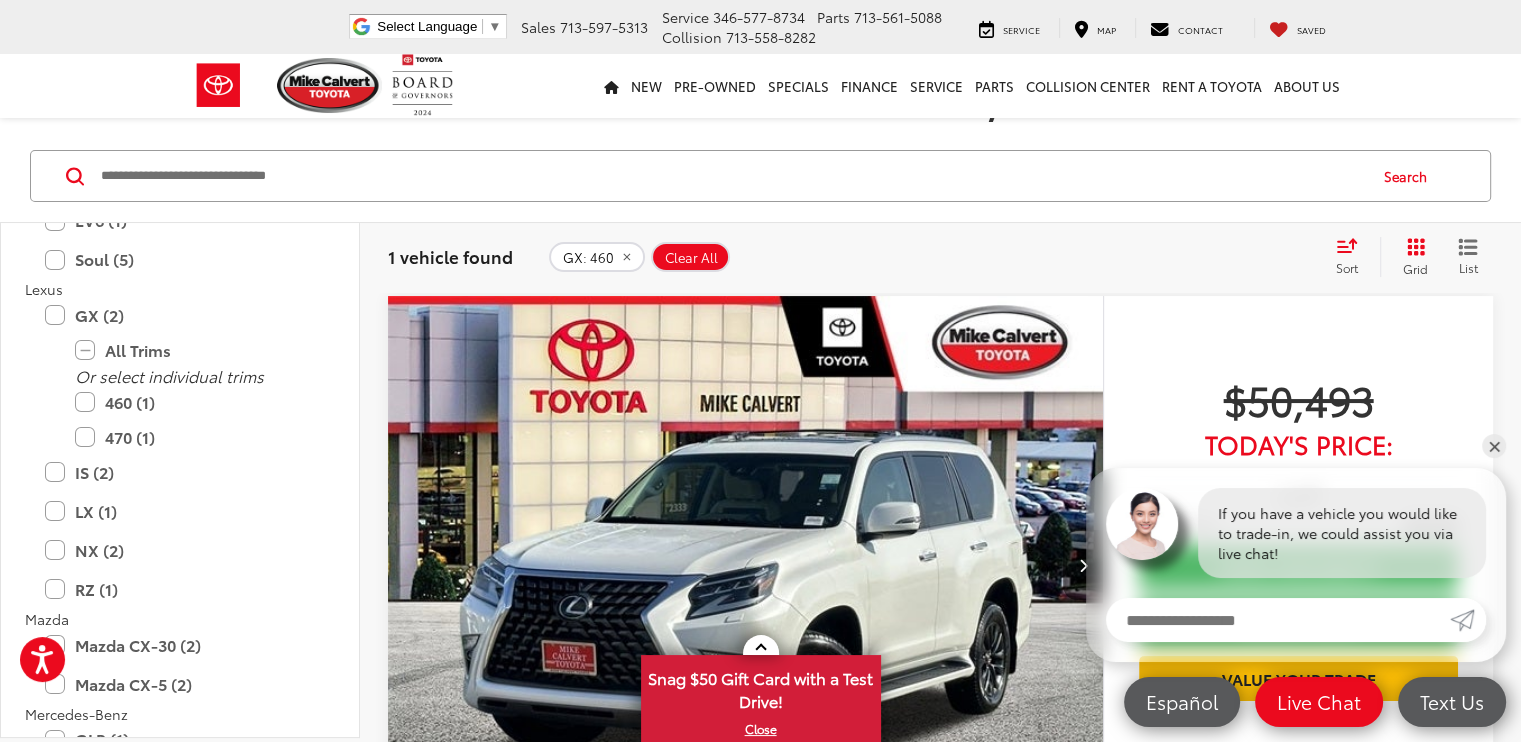 click at bounding box center (746, 565) 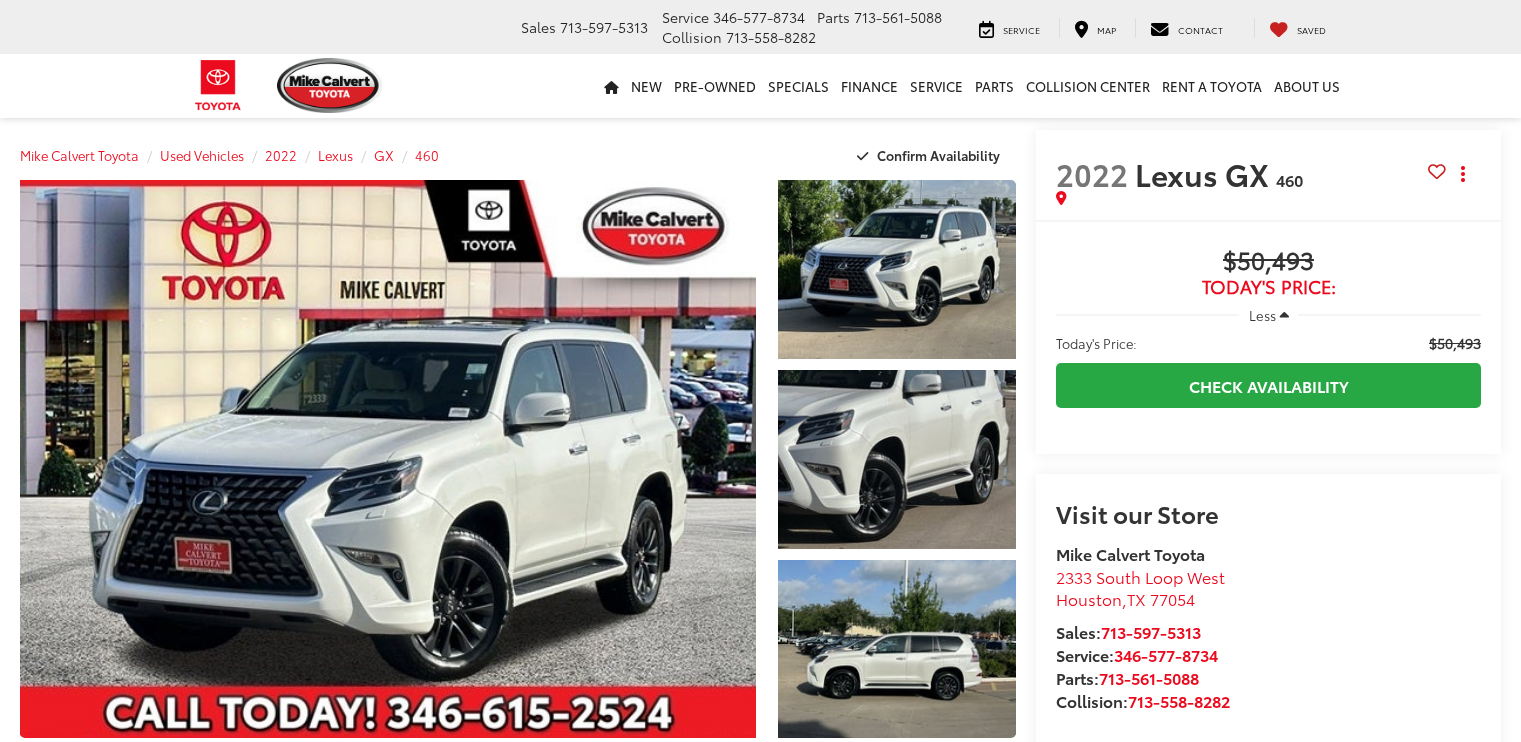 scroll, scrollTop: 0, scrollLeft: 0, axis: both 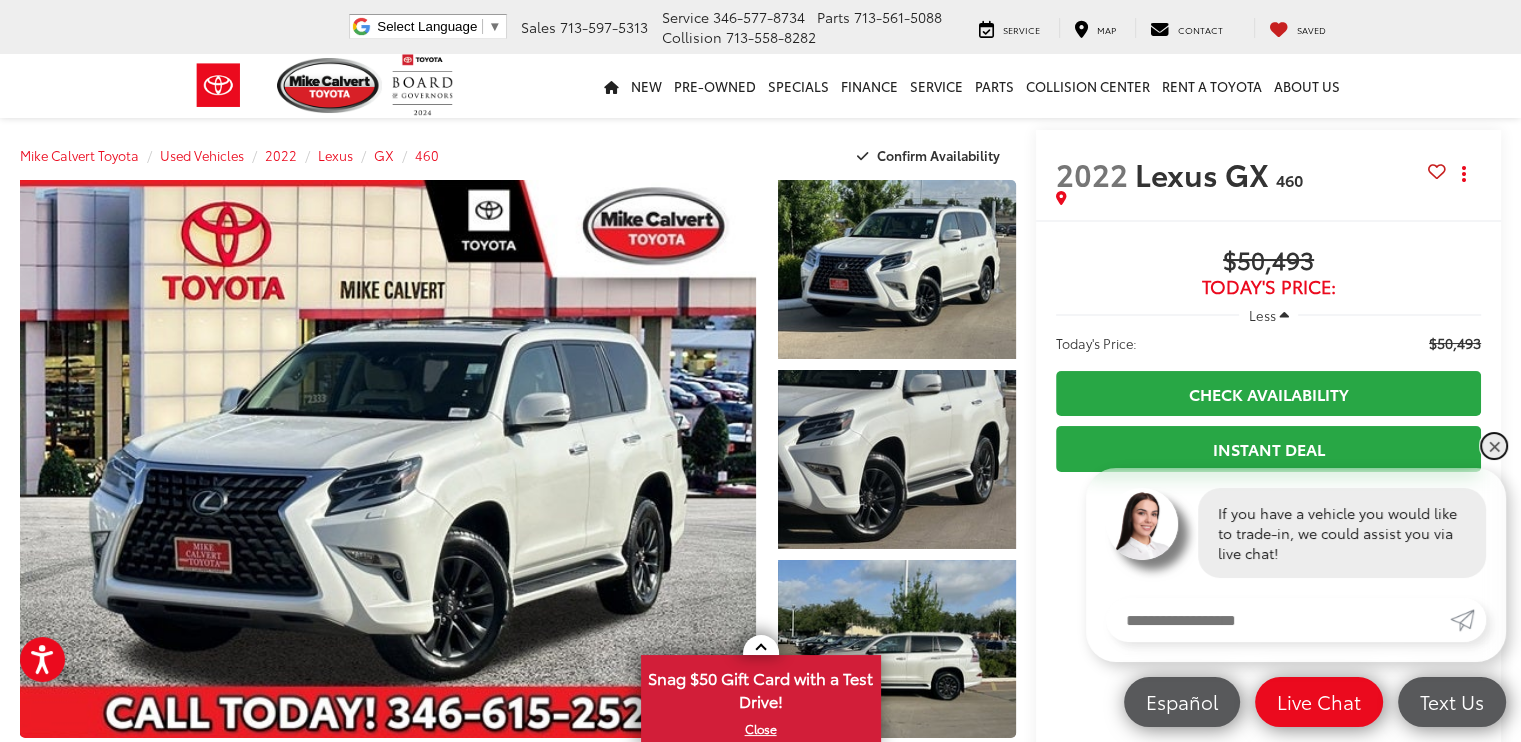 click on "✕" at bounding box center (1494, 446) 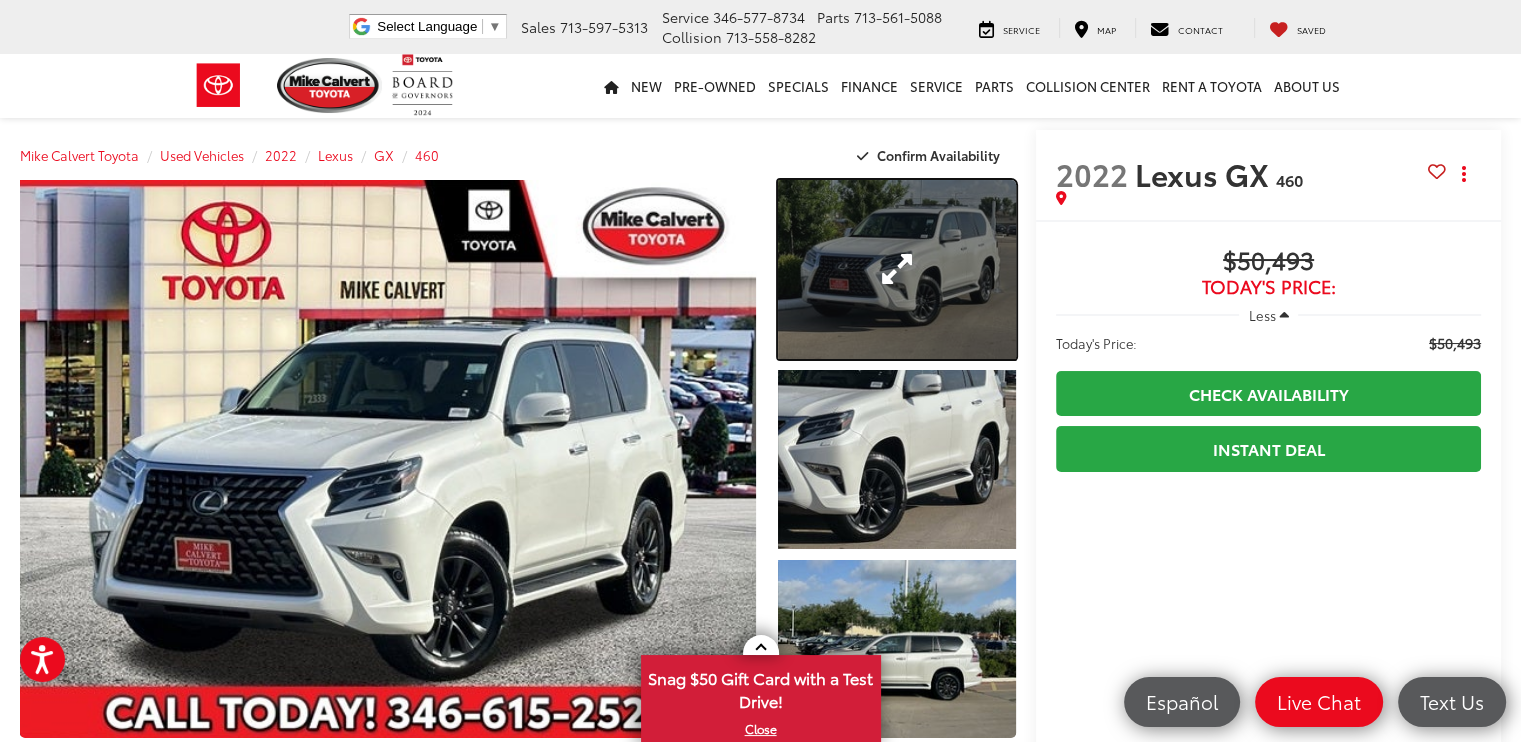 click at bounding box center (897, 269) 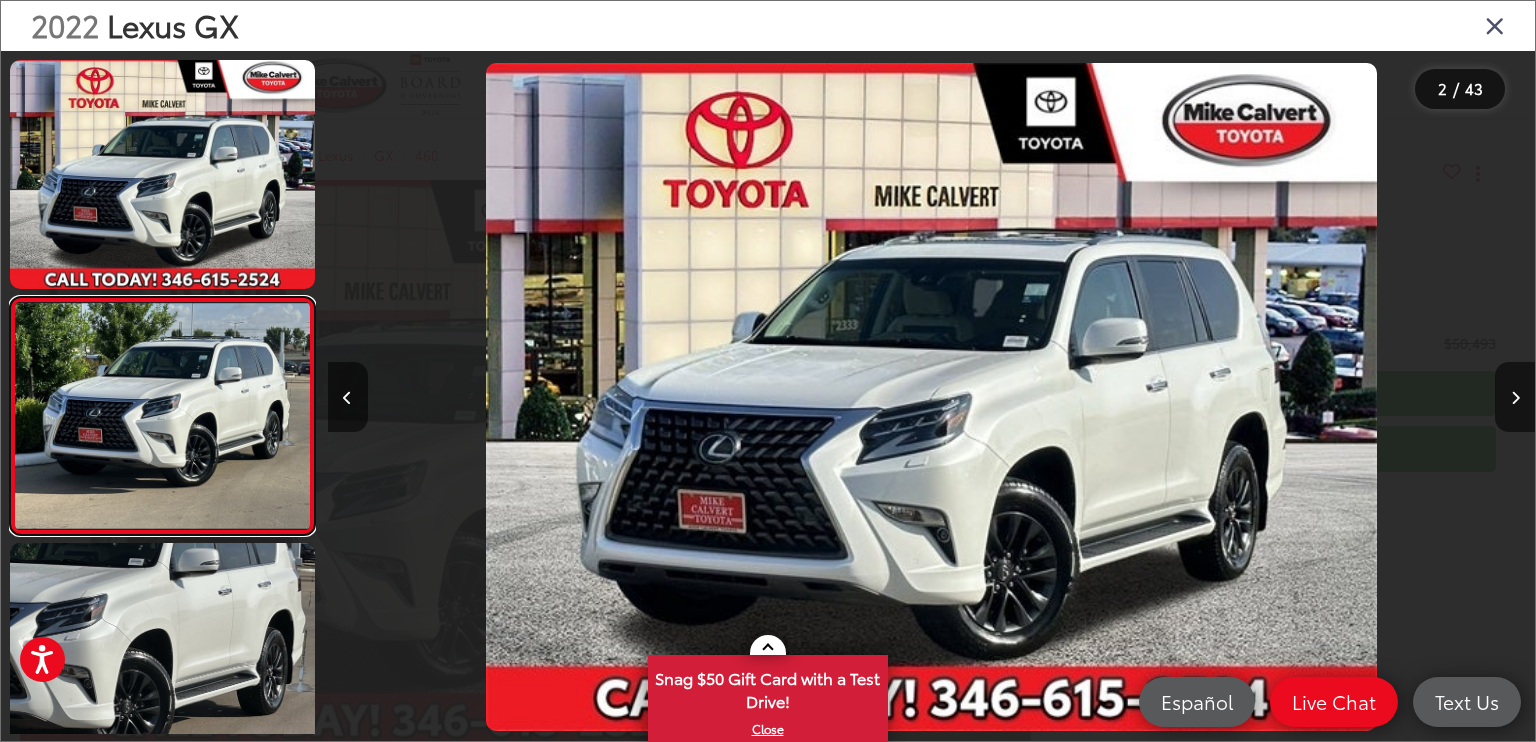 scroll, scrollTop: 0, scrollLeft: 79, axis: horizontal 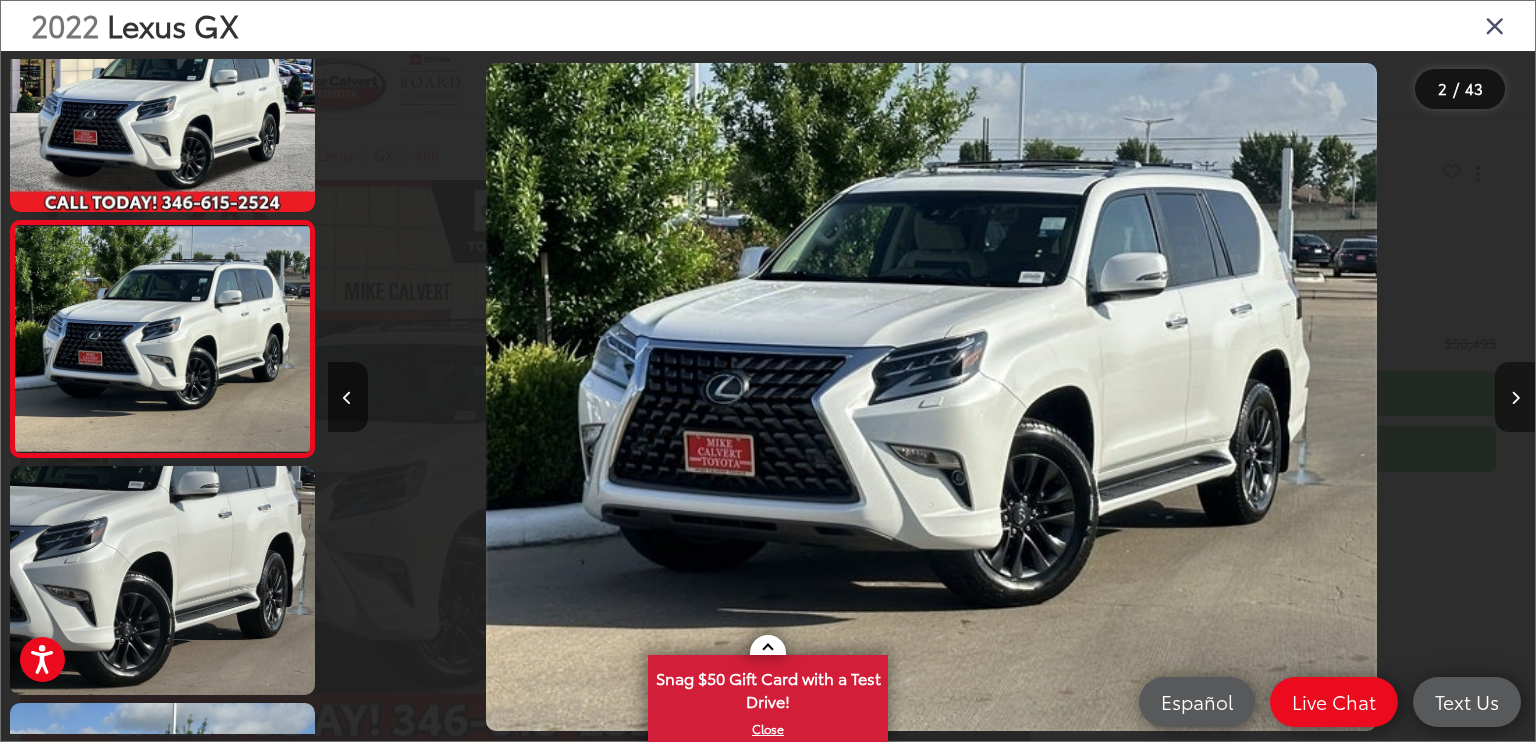 click at bounding box center (1515, 398) 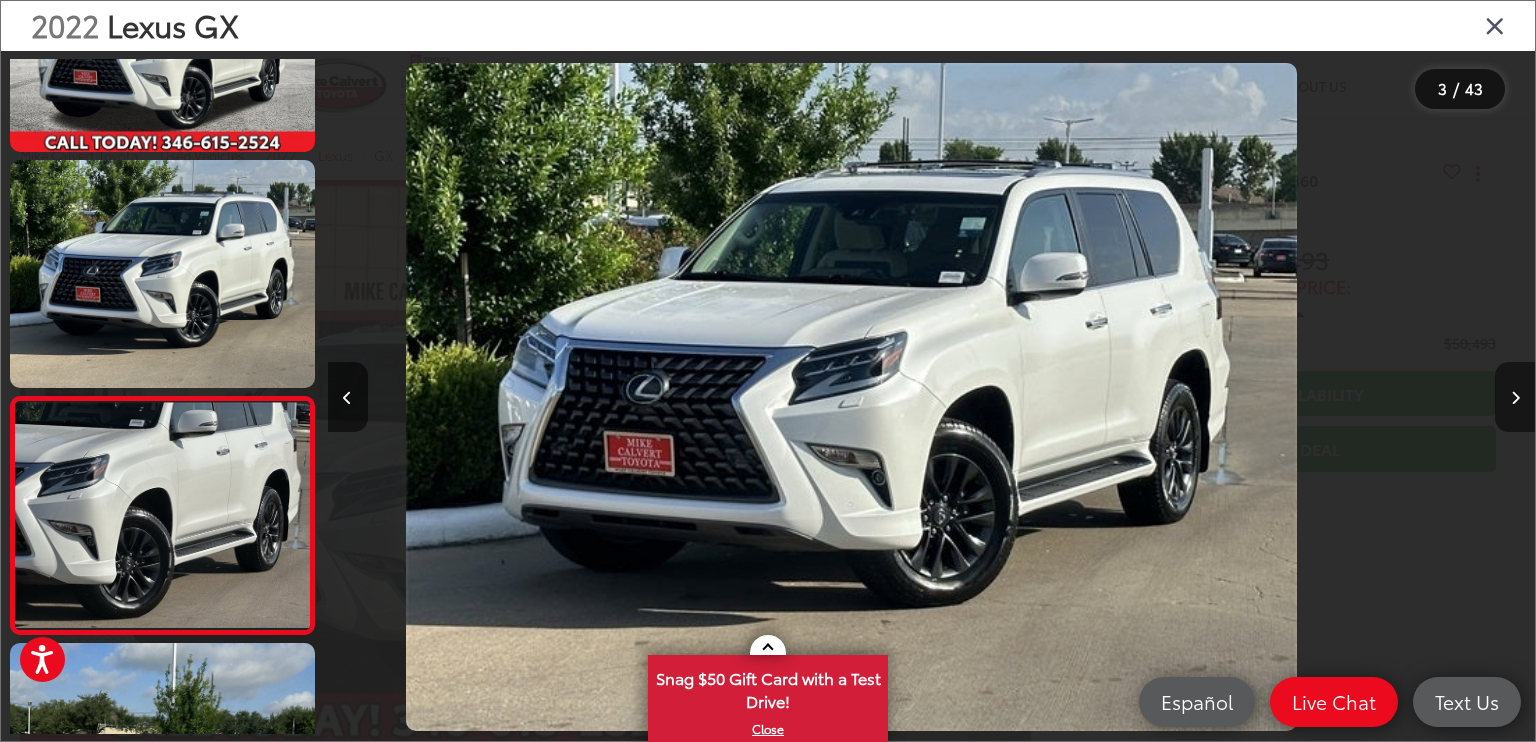 scroll, scrollTop: 284, scrollLeft: 0, axis: vertical 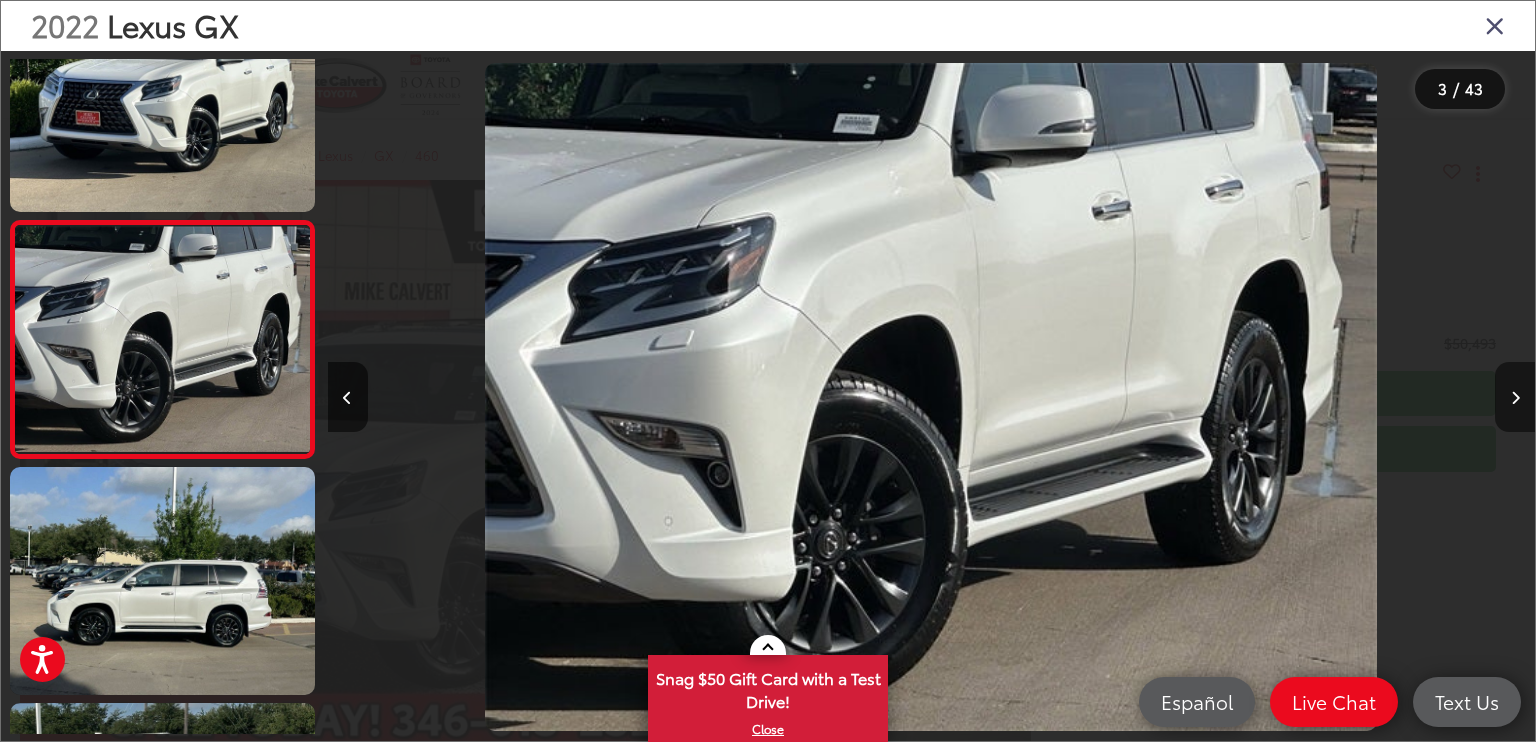 click at bounding box center (1515, 398) 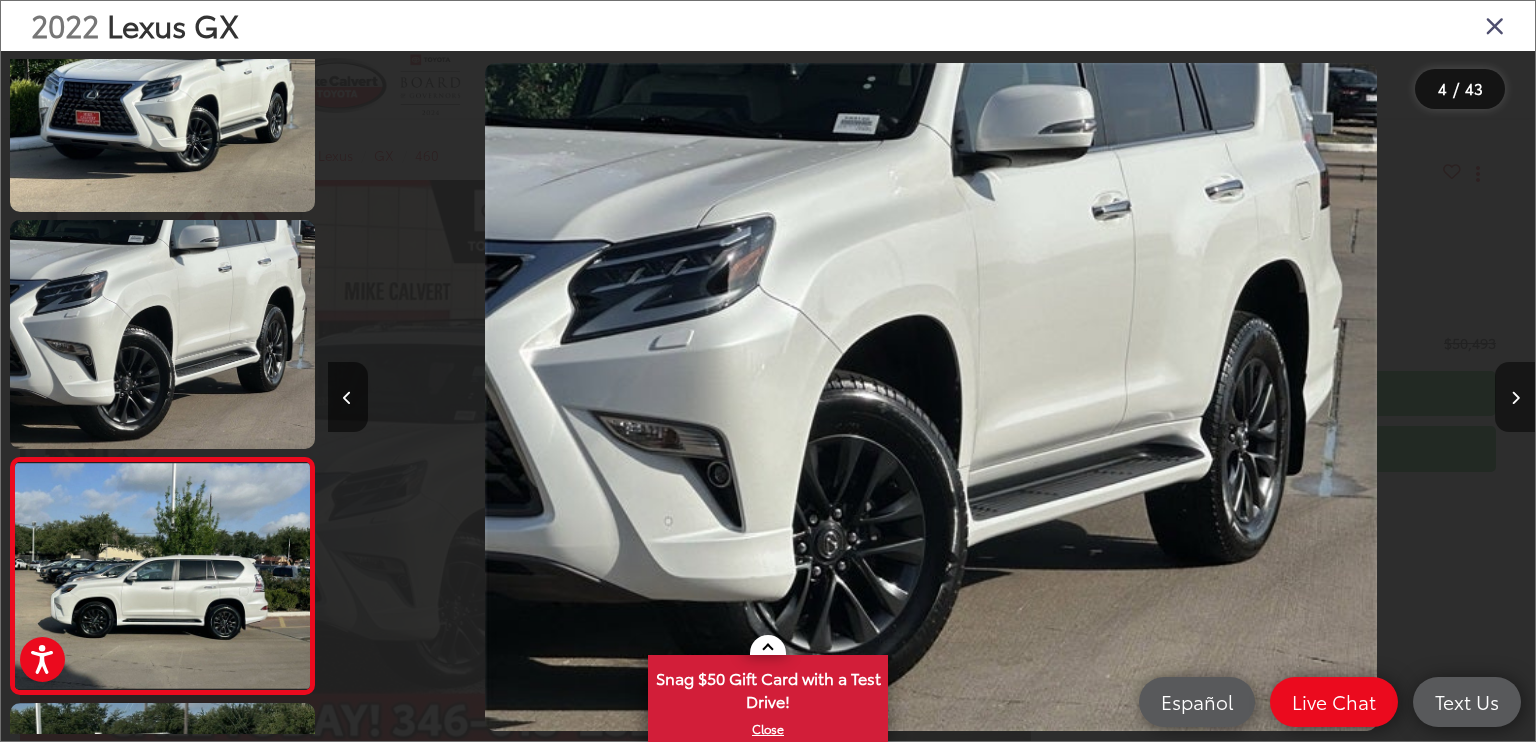 scroll, scrollTop: 0, scrollLeft: 2742, axis: horizontal 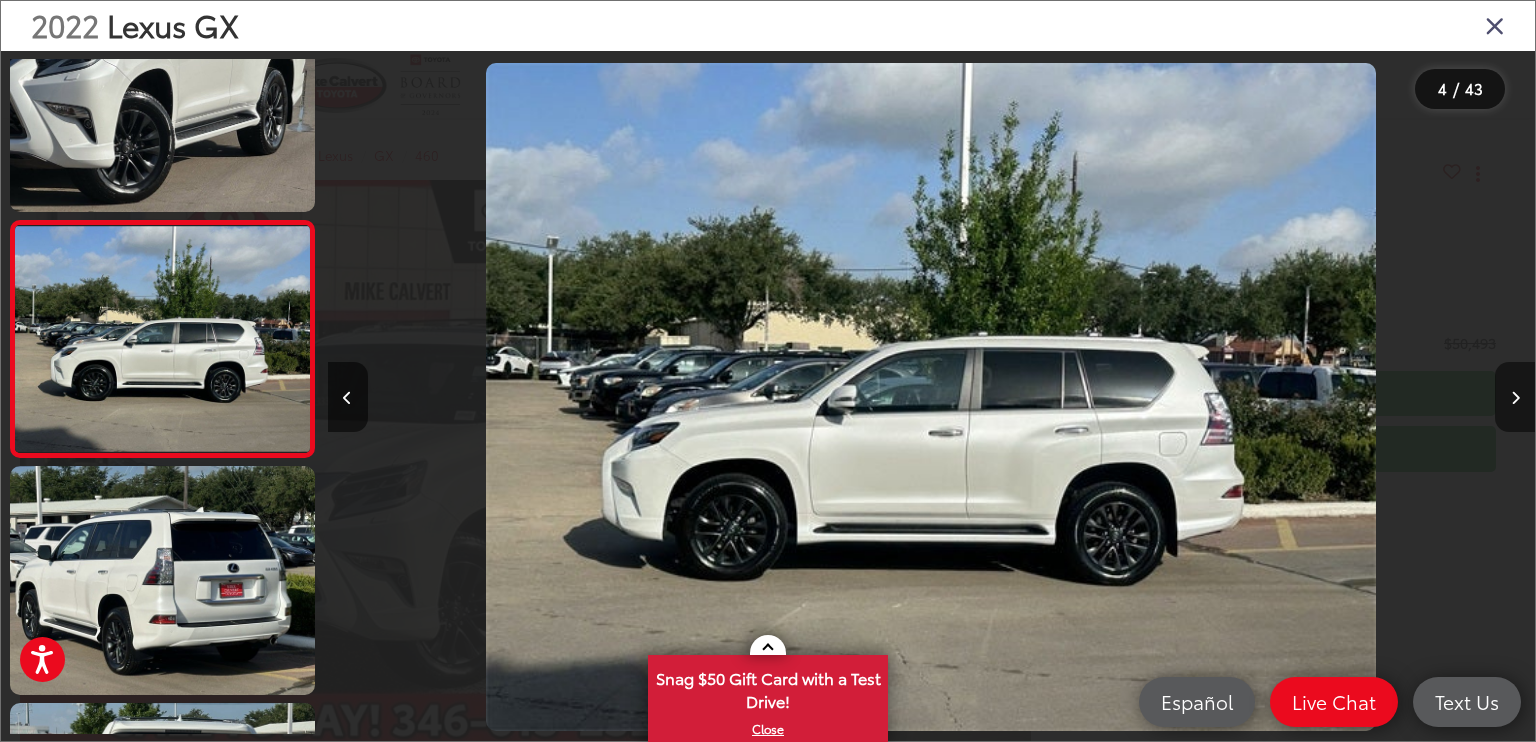 click at bounding box center [1515, 398] 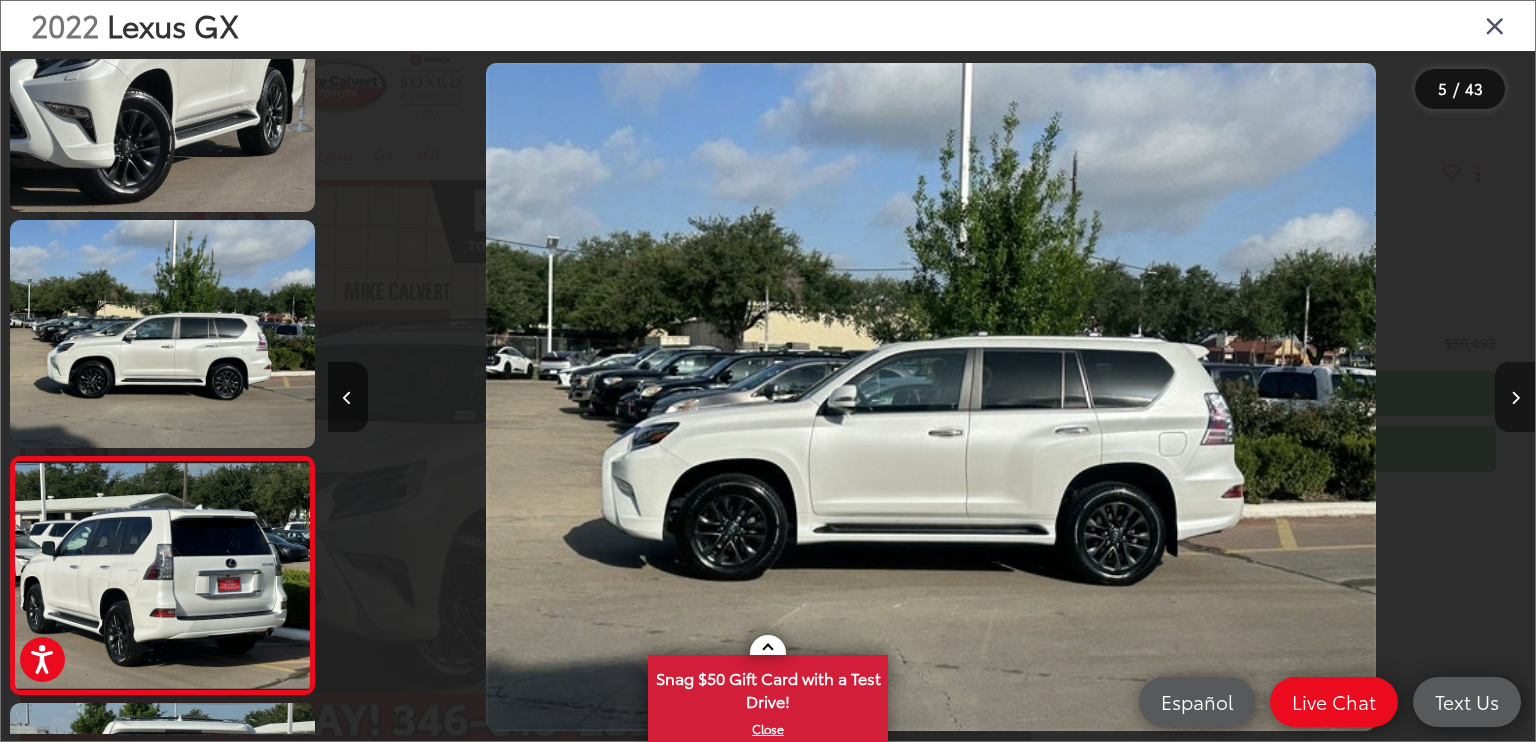 scroll, scrollTop: 0, scrollLeft: 3949, axis: horizontal 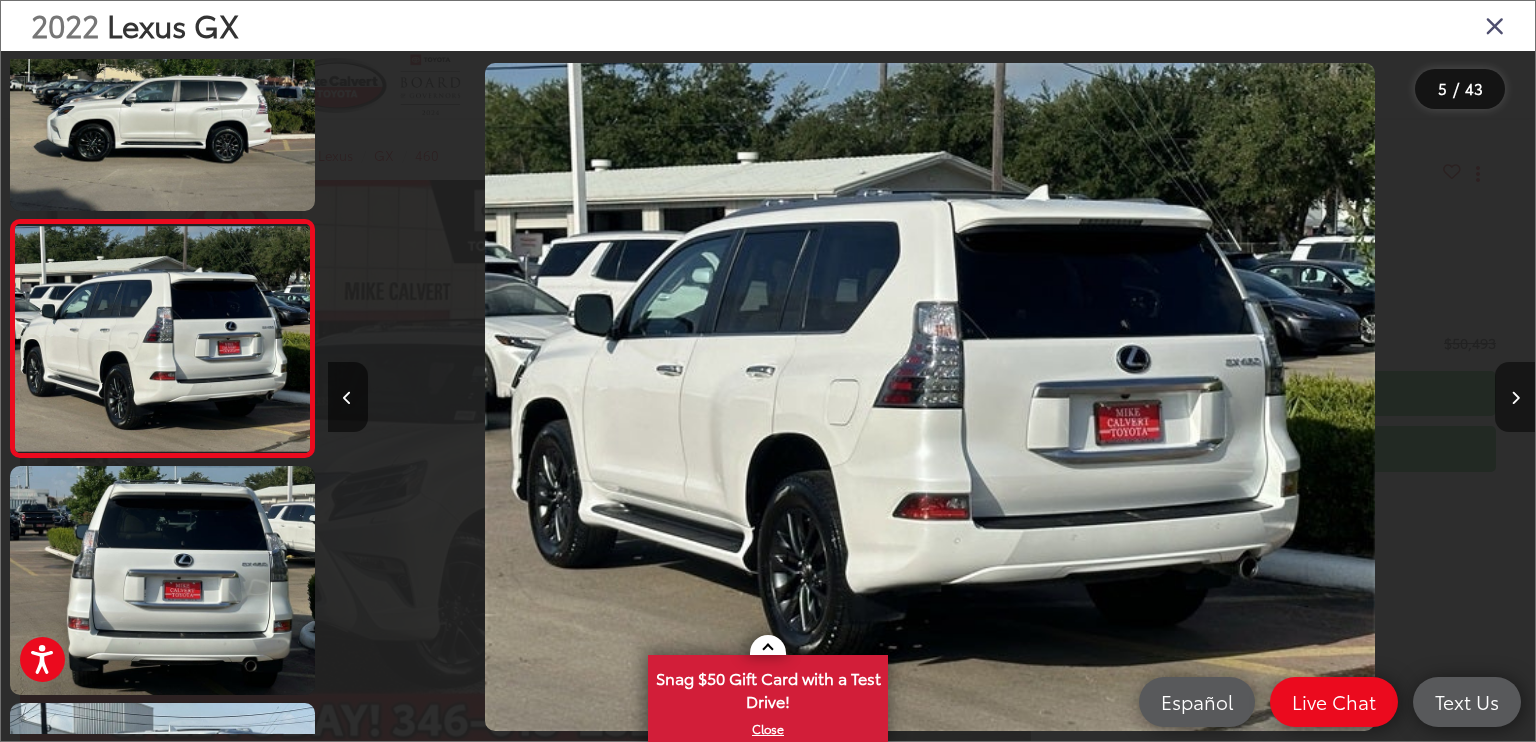 click at bounding box center (1515, 398) 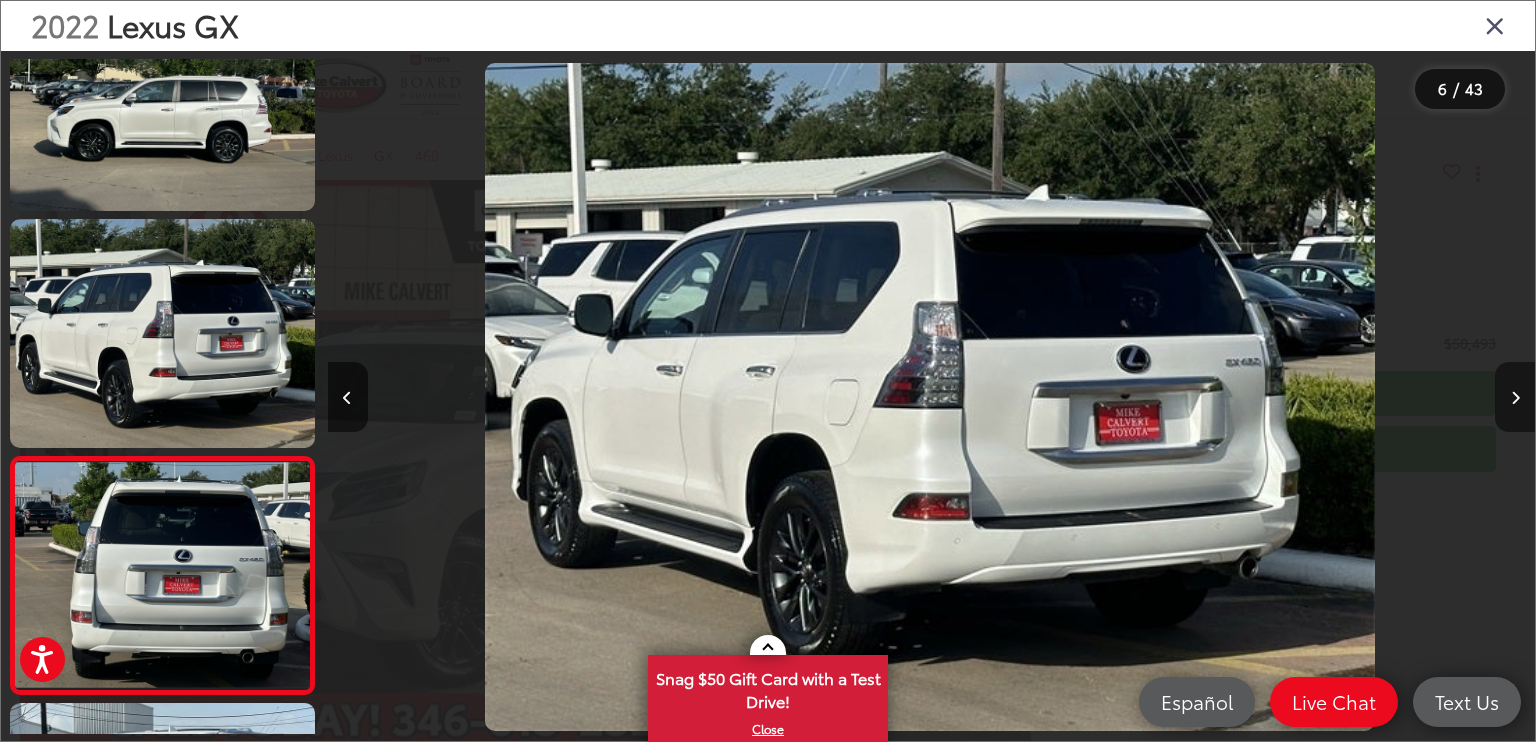 scroll, scrollTop: 0, scrollLeft: 4910, axis: horizontal 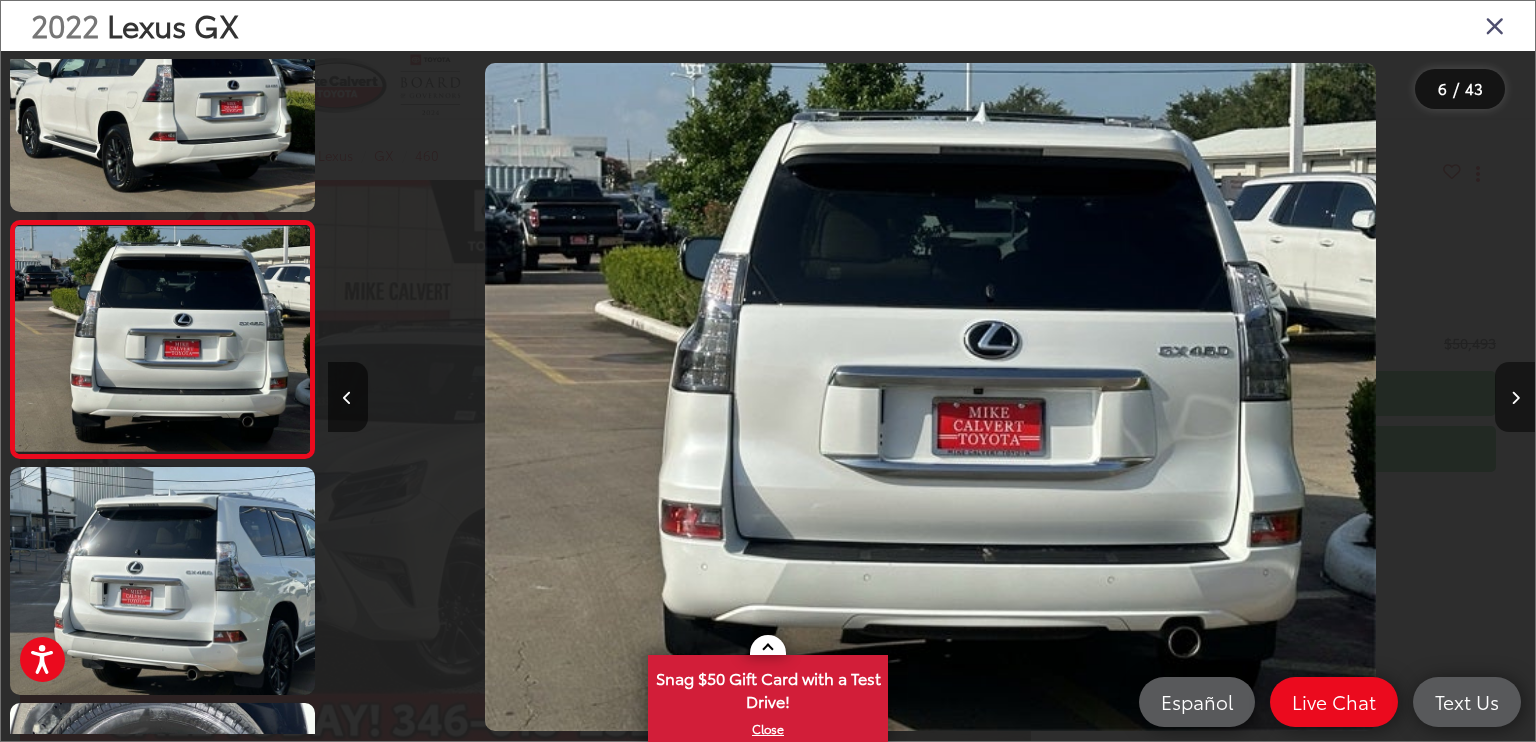 click at bounding box center [1515, 398] 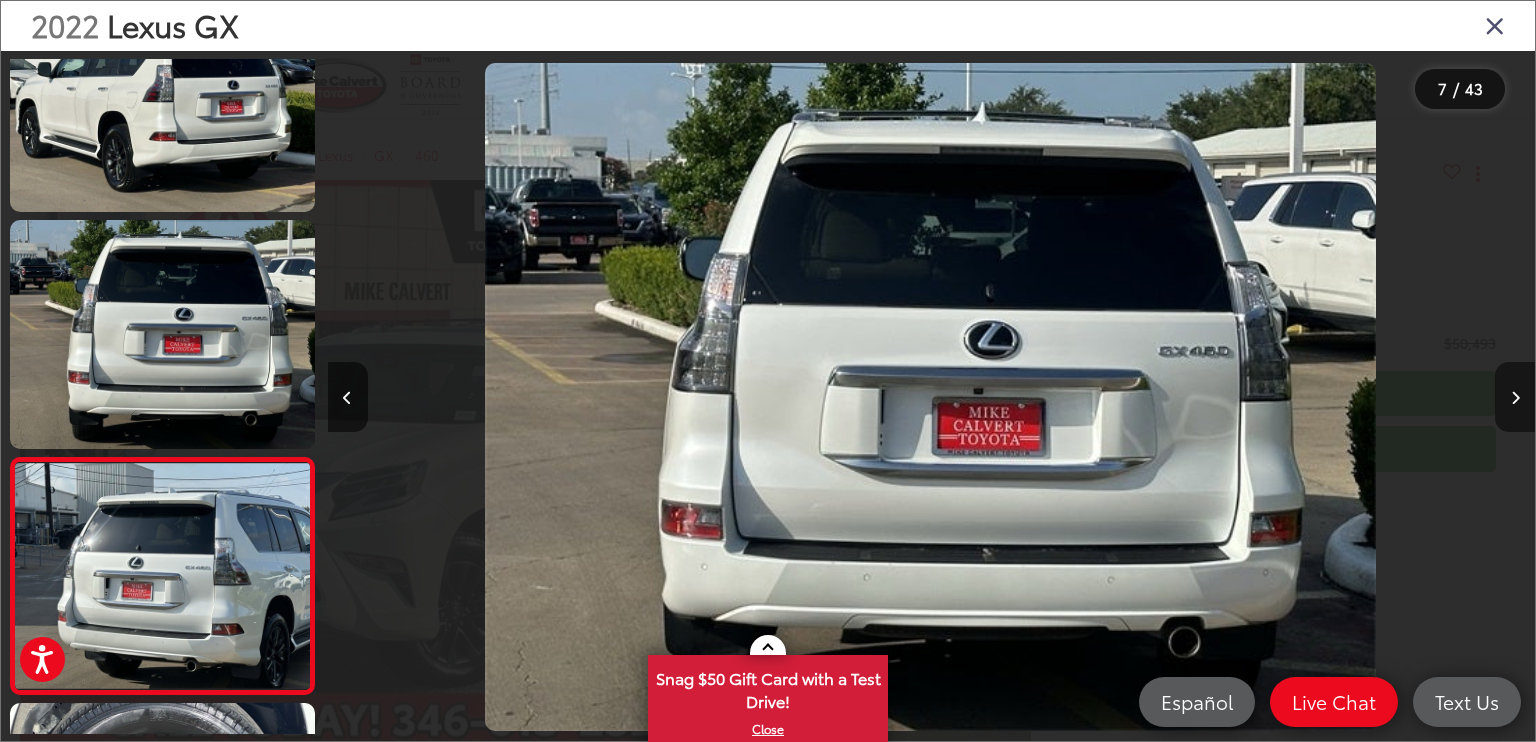 scroll, scrollTop: 0, scrollLeft: 6117, axis: horizontal 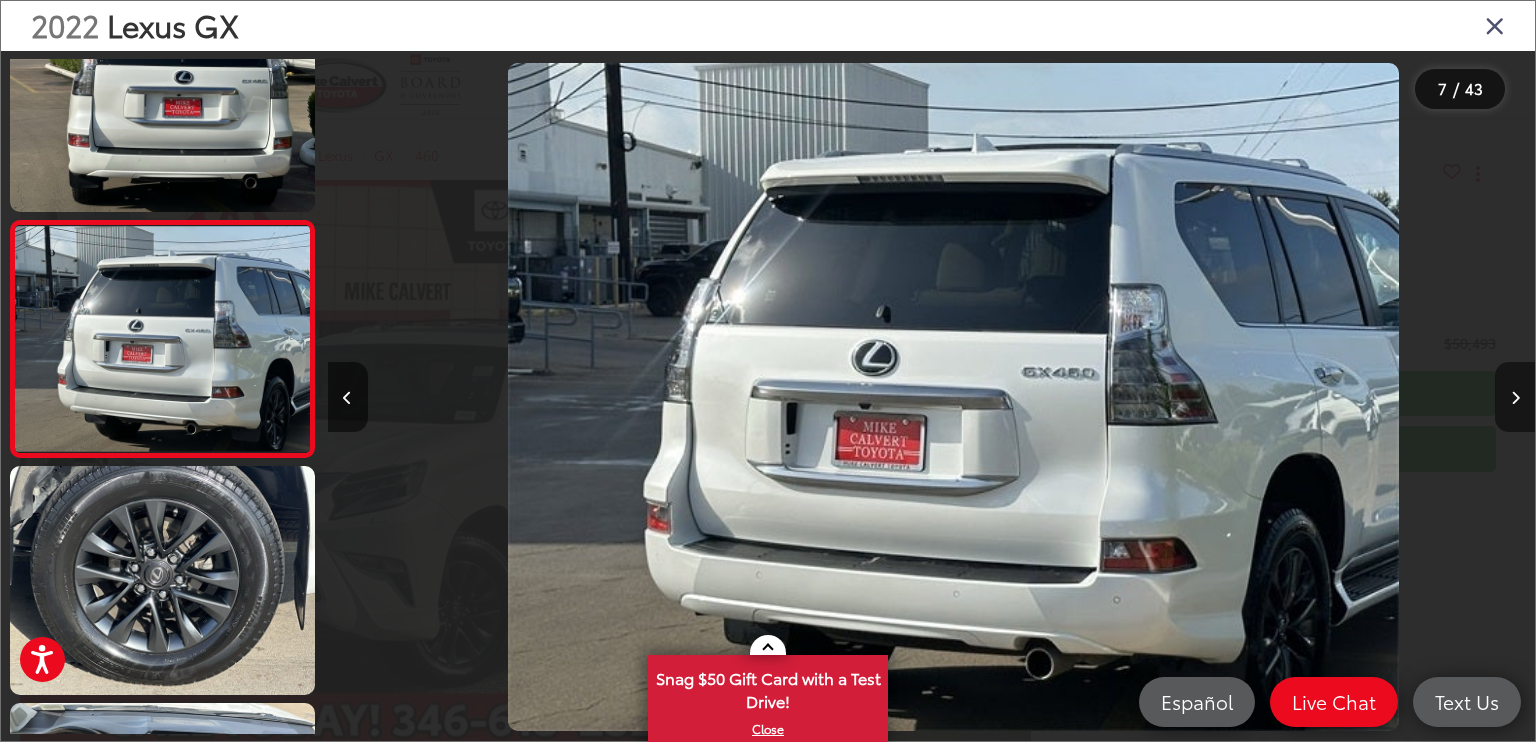 click at bounding box center [1515, 398] 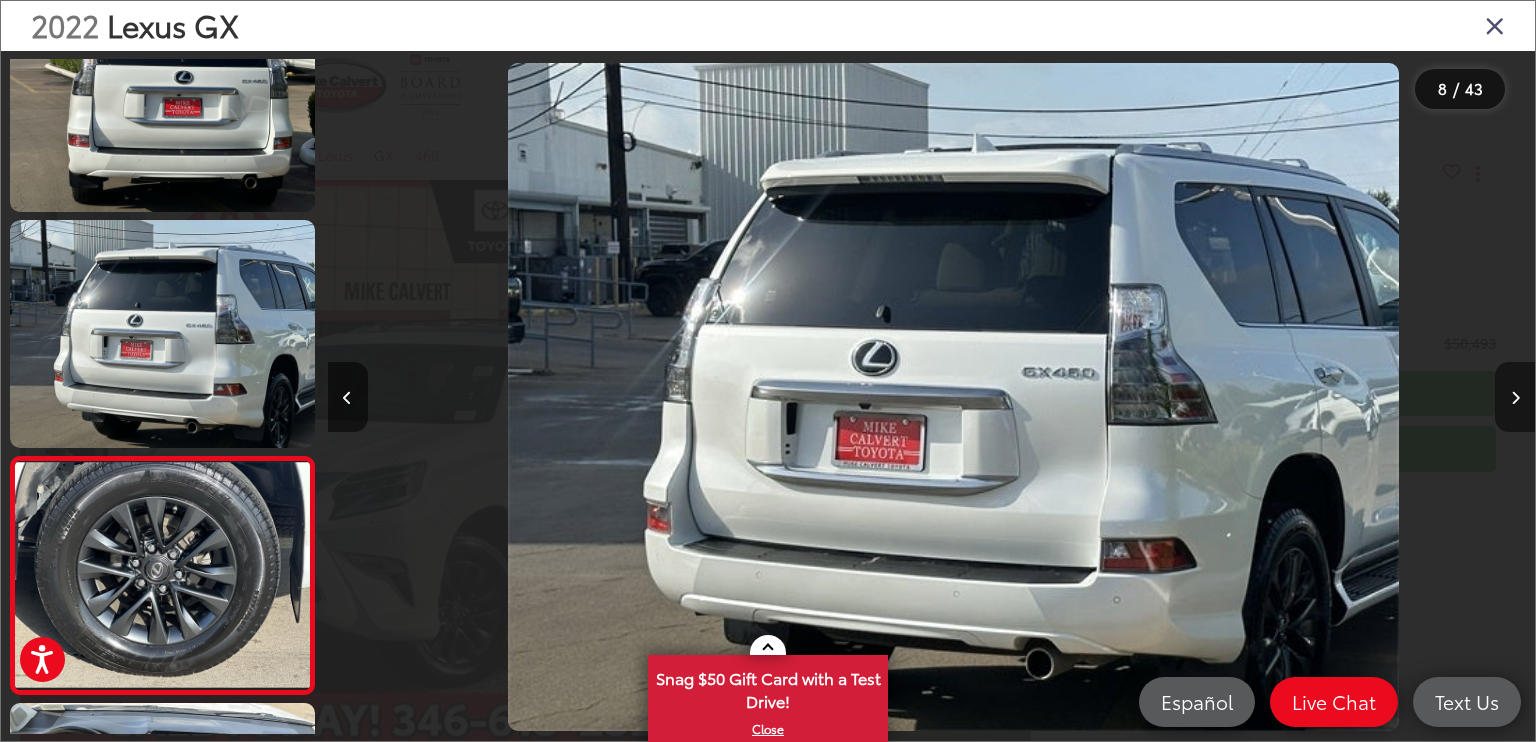 scroll, scrollTop: 0, scrollLeft: 7349, axis: horizontal 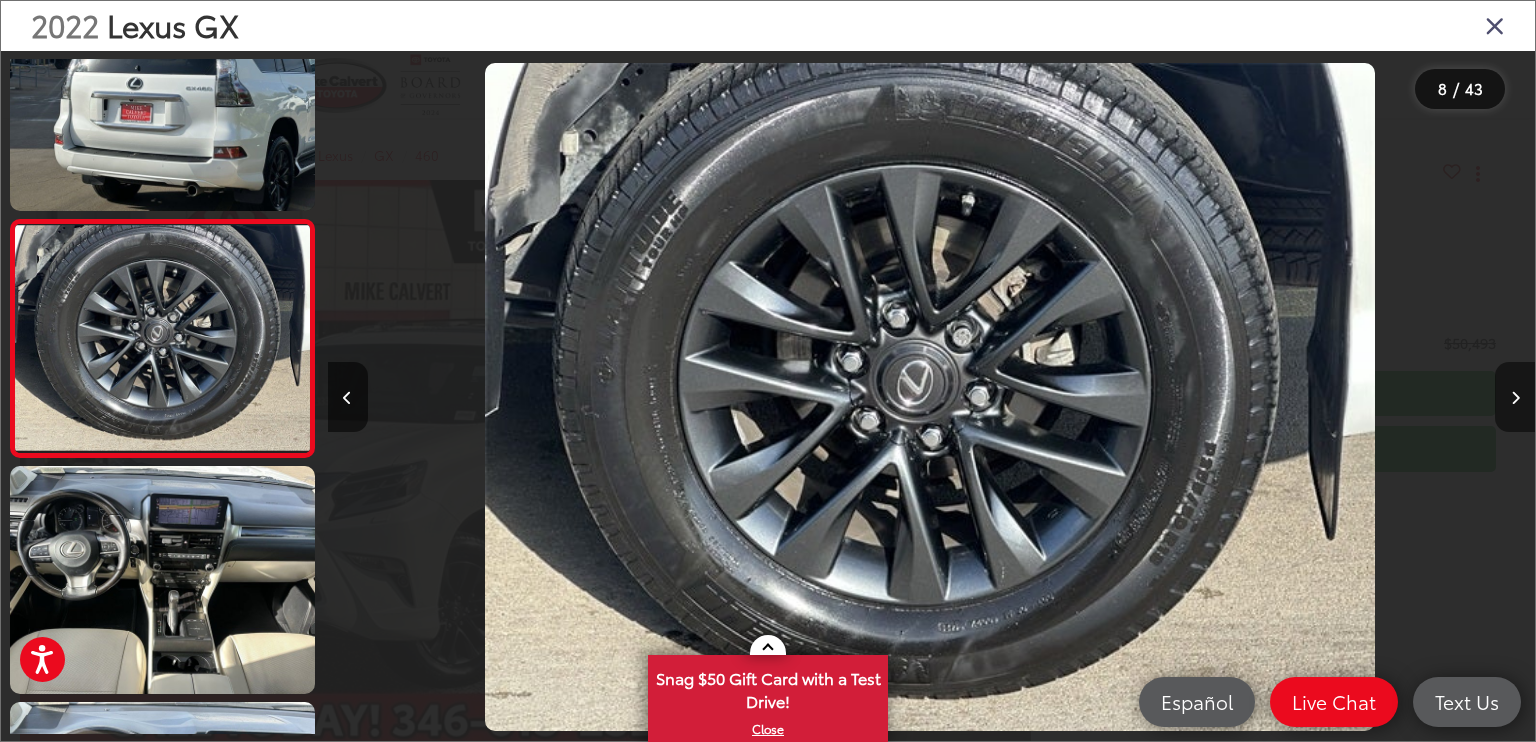 click at bounding box center (1515, 398) 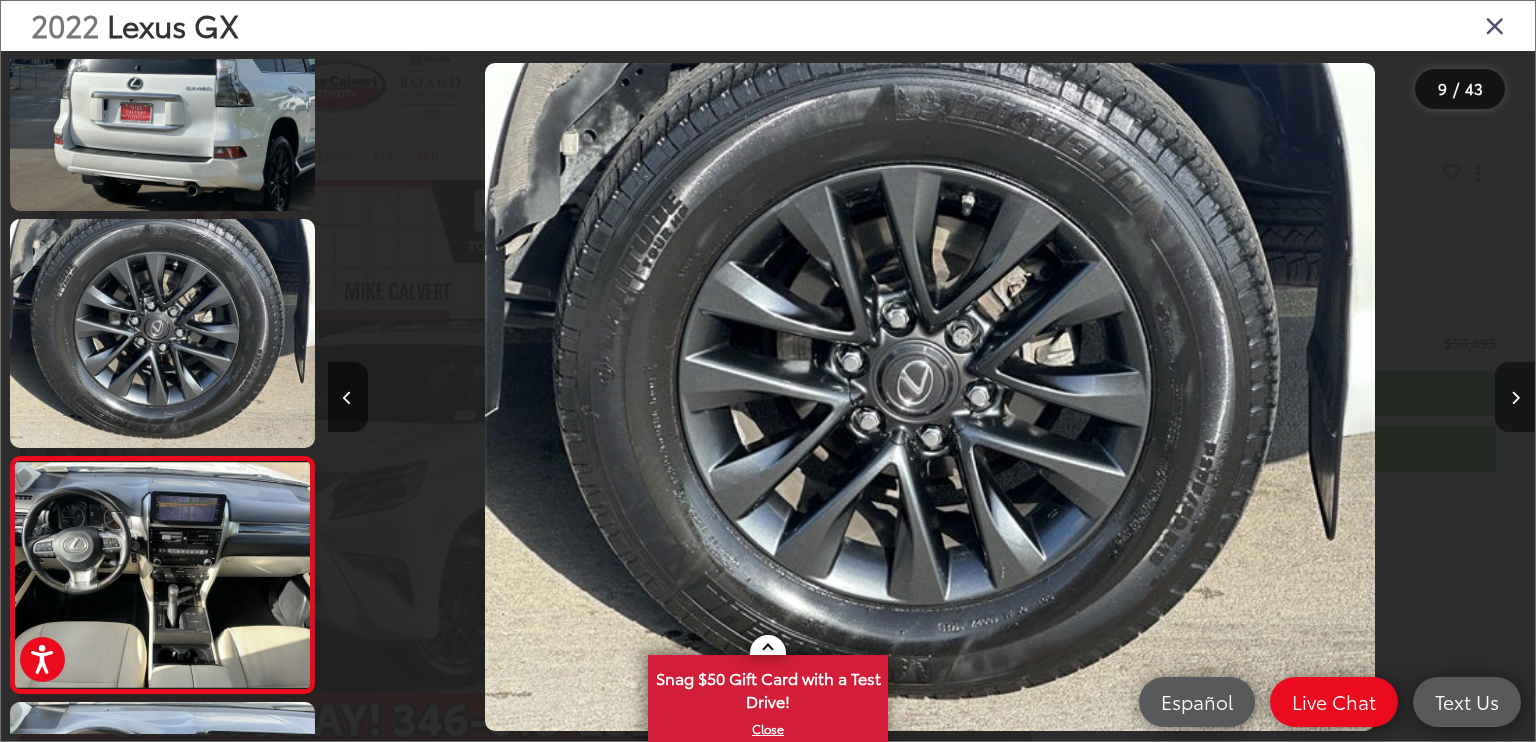 scroll, scrollTop: 0, scrollLeft: 8692, axis: horizontal 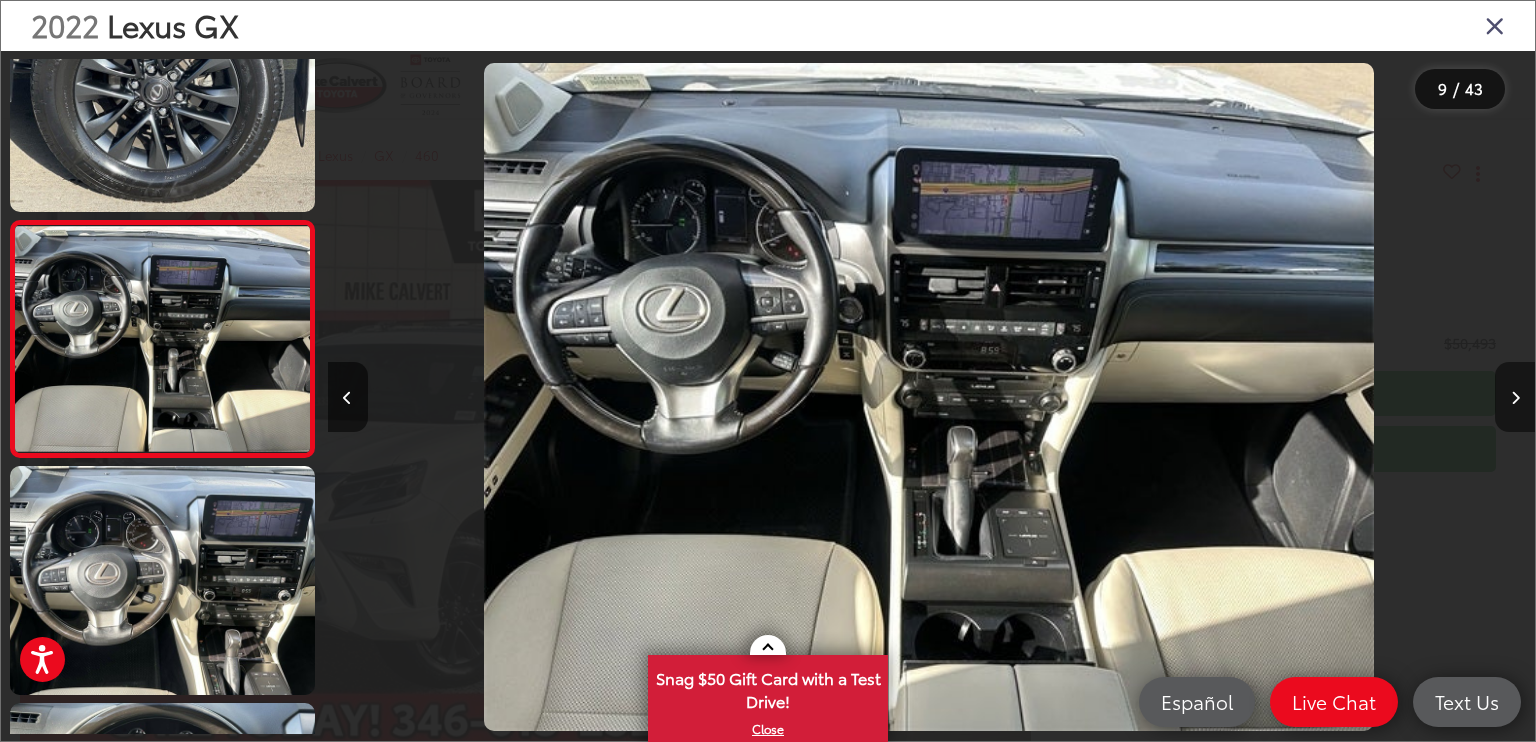 click at bounding box center (1515, 398) 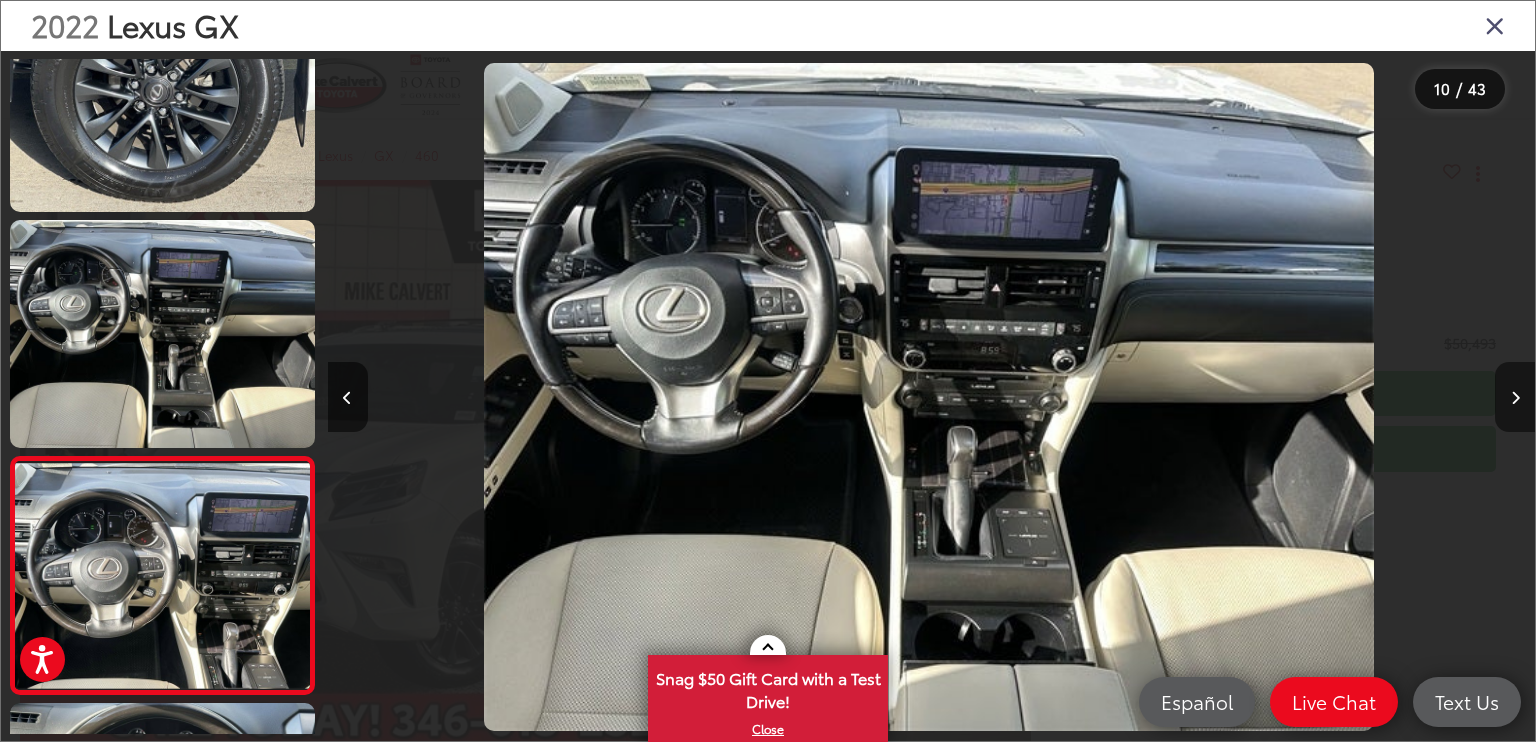 scroll, scrollTop: 0, scrollLeft: 9740, axis: horizontal 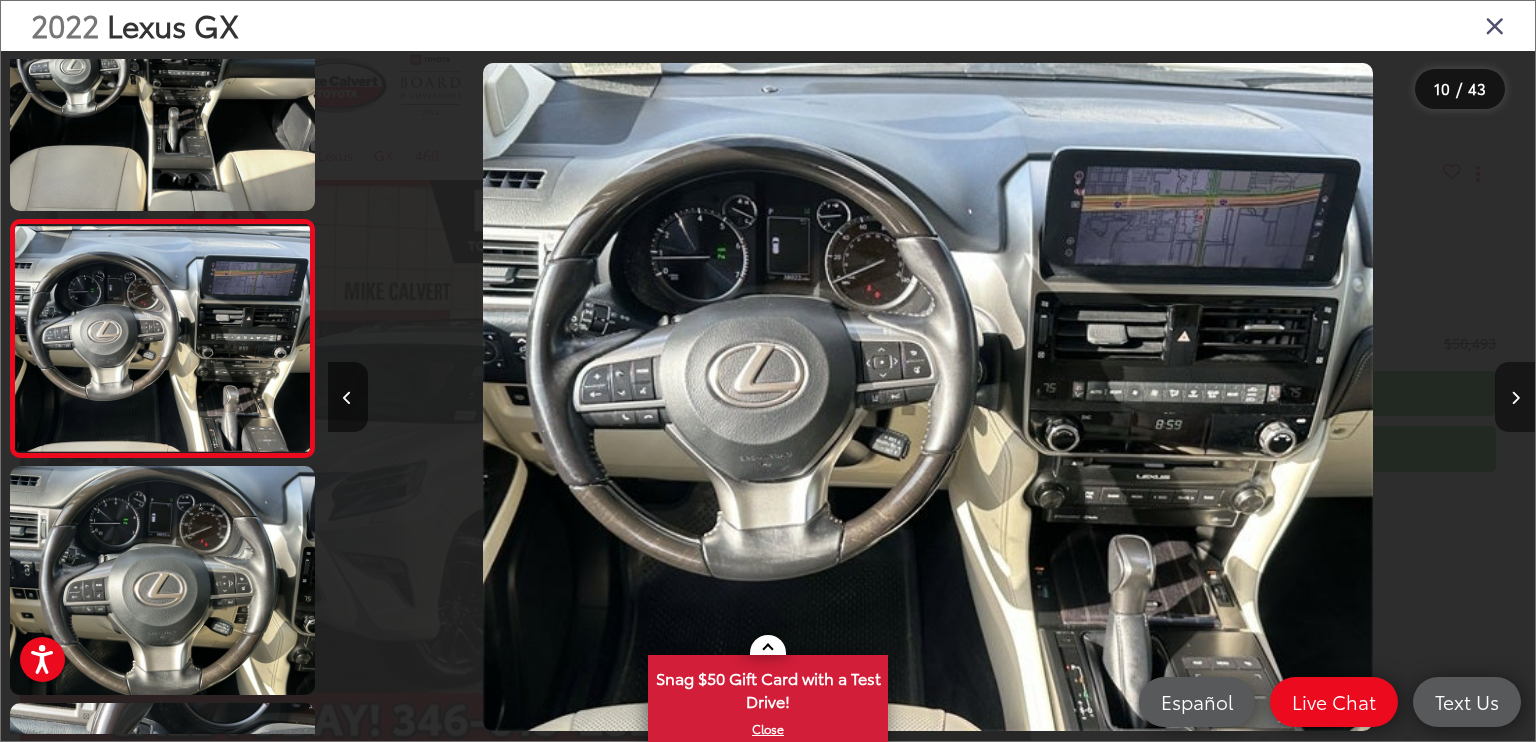 click at bounding box center [1515, 398] 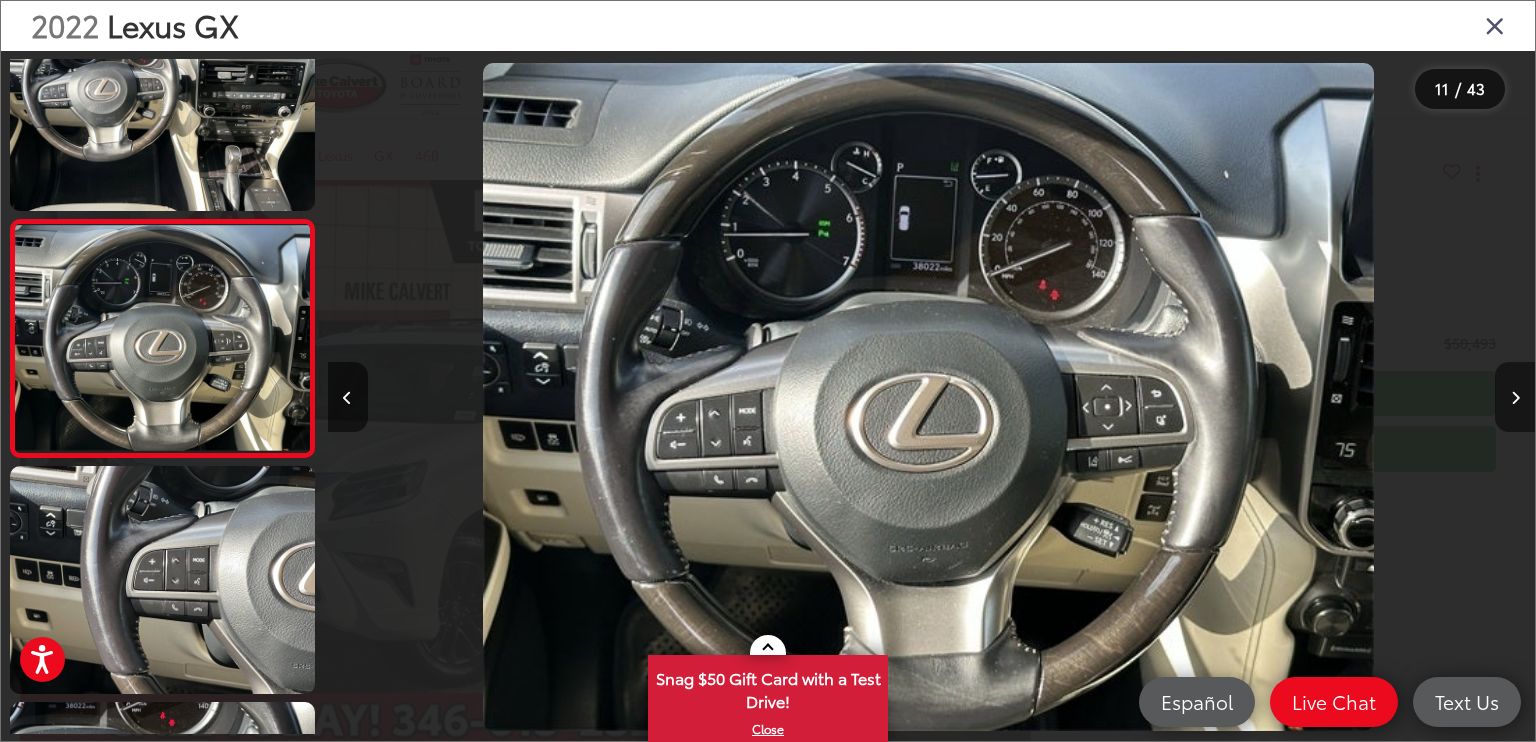 click at bounding box center (1515, 398) 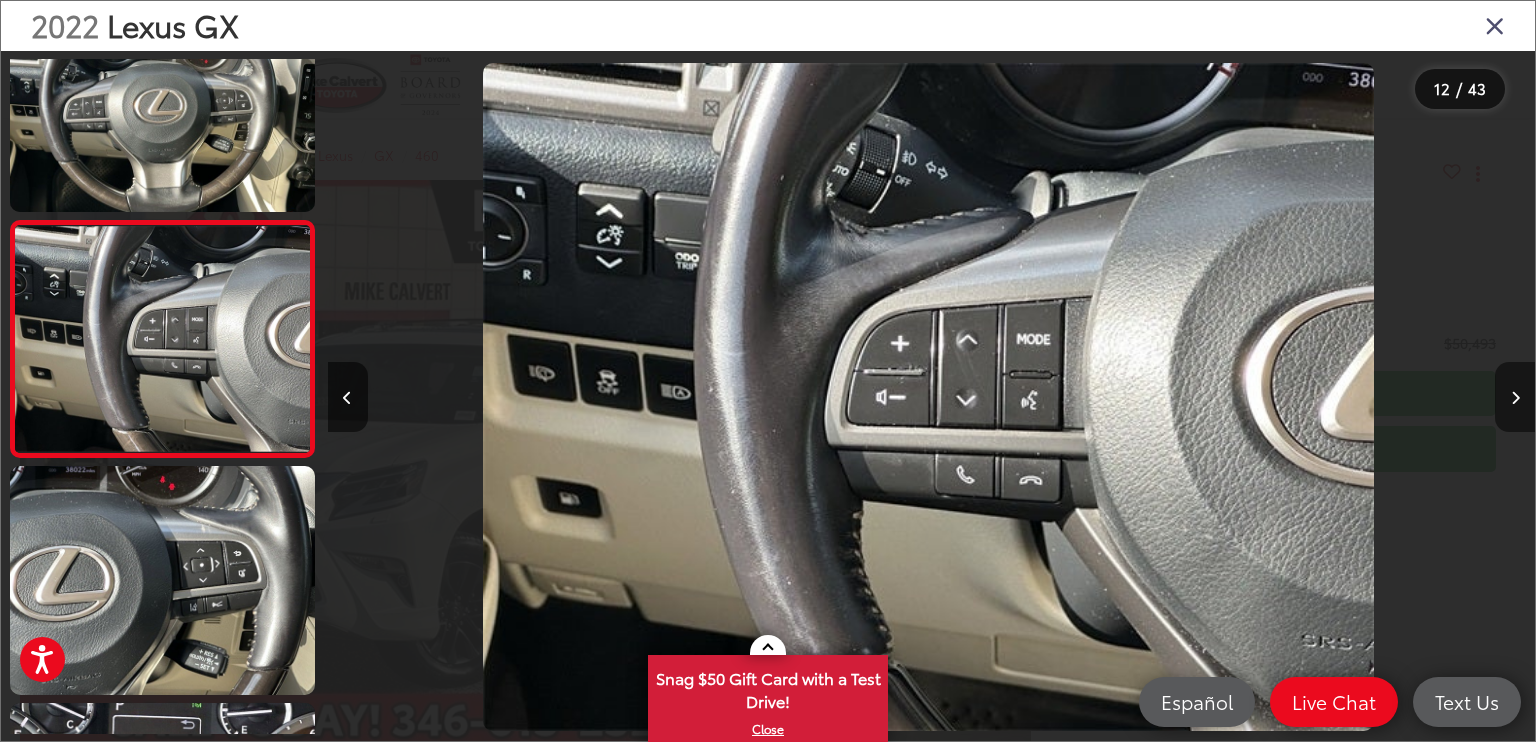 click at bounding box center (1515, 398) 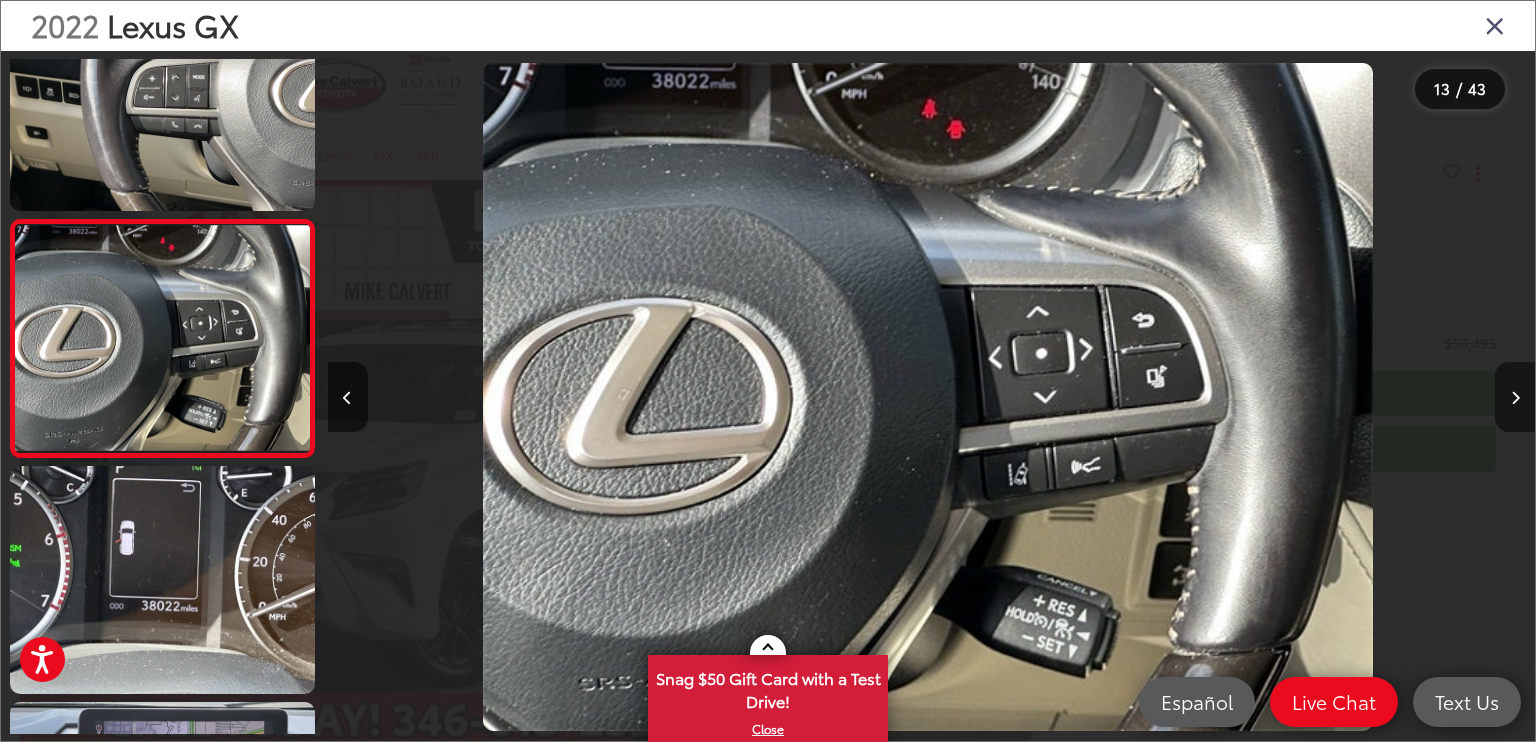 click at bounding box center (1515, 398) 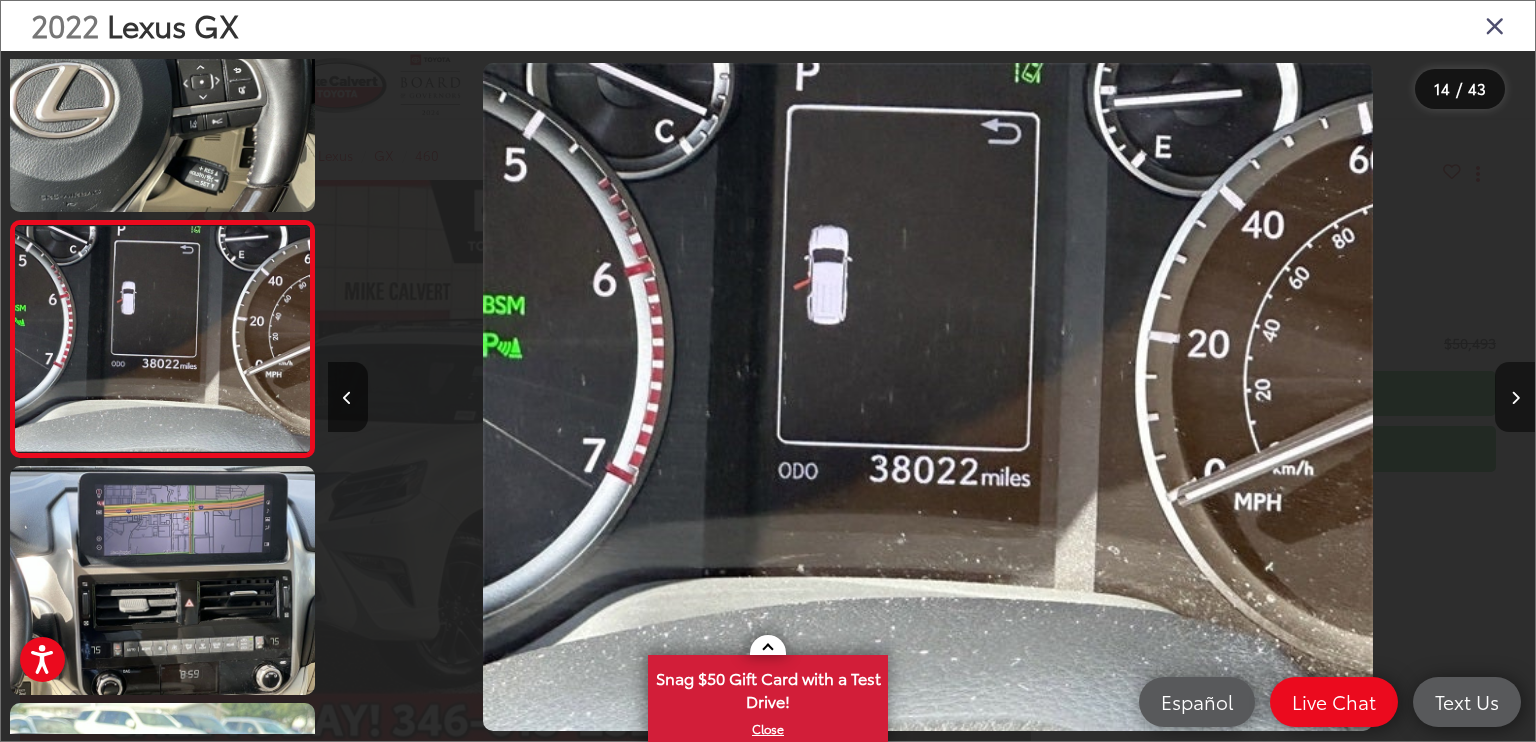 click at bounding box center [1515, 398] 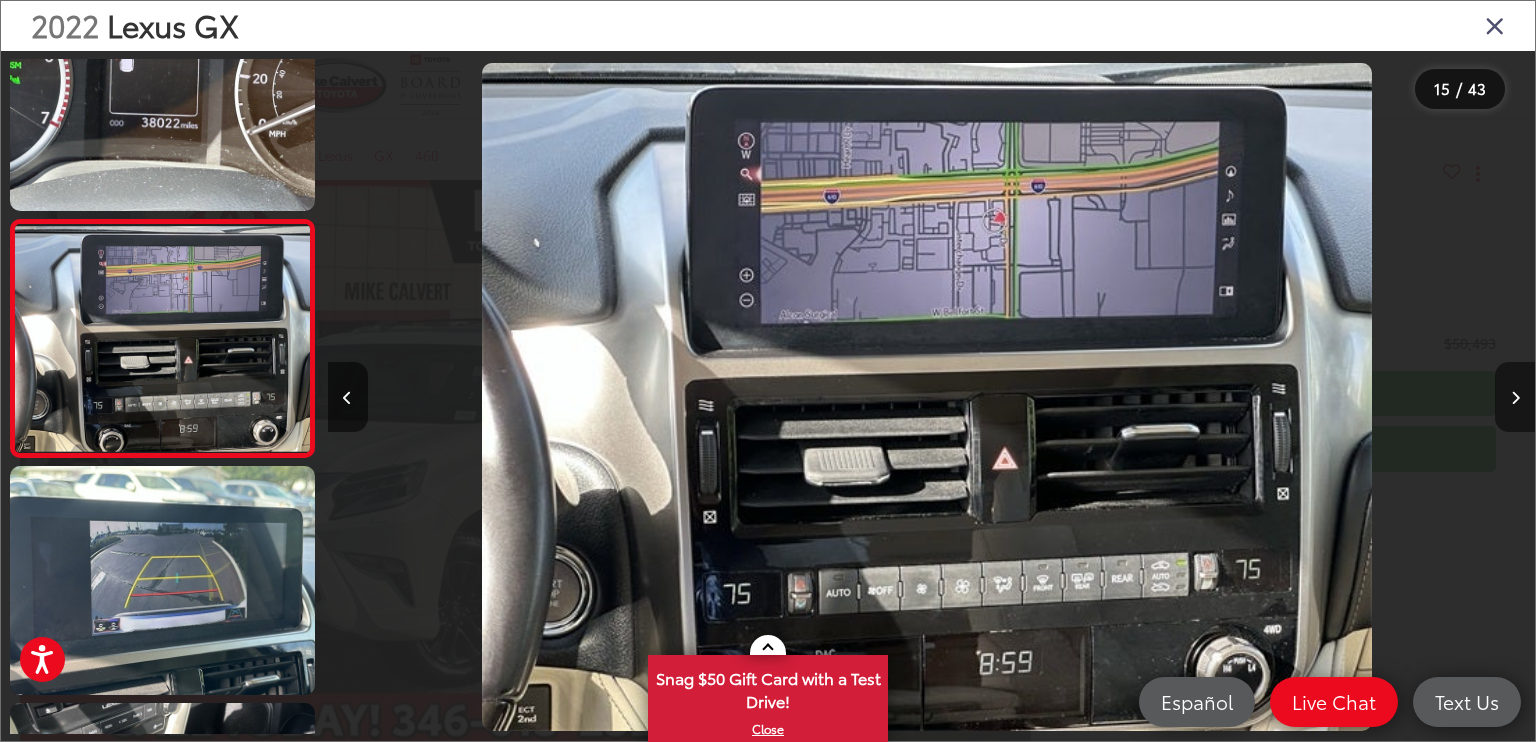 click at bounding box center [1515, 398] 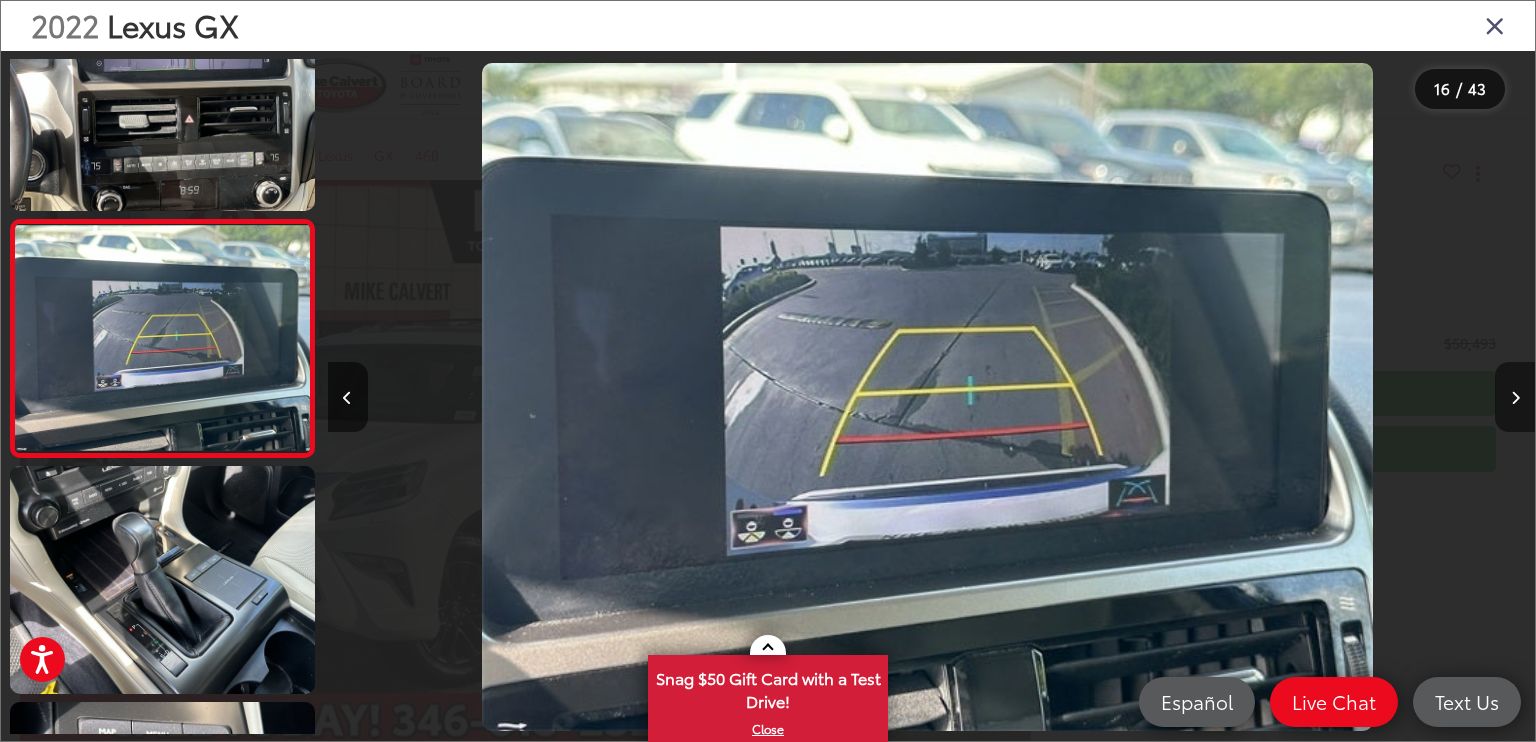 click at bounding box center [1515, 398] 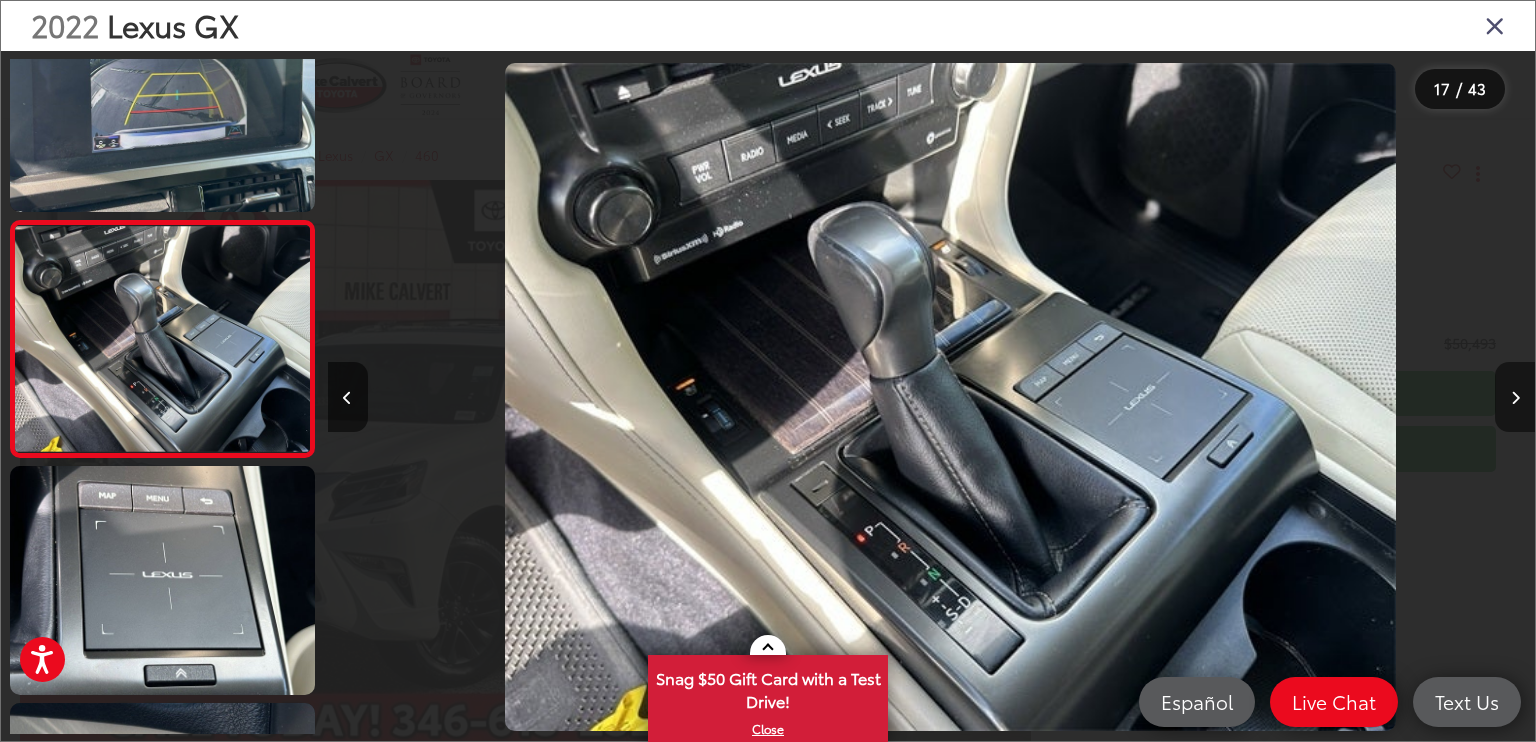 click at bounding box center [1515, 398] 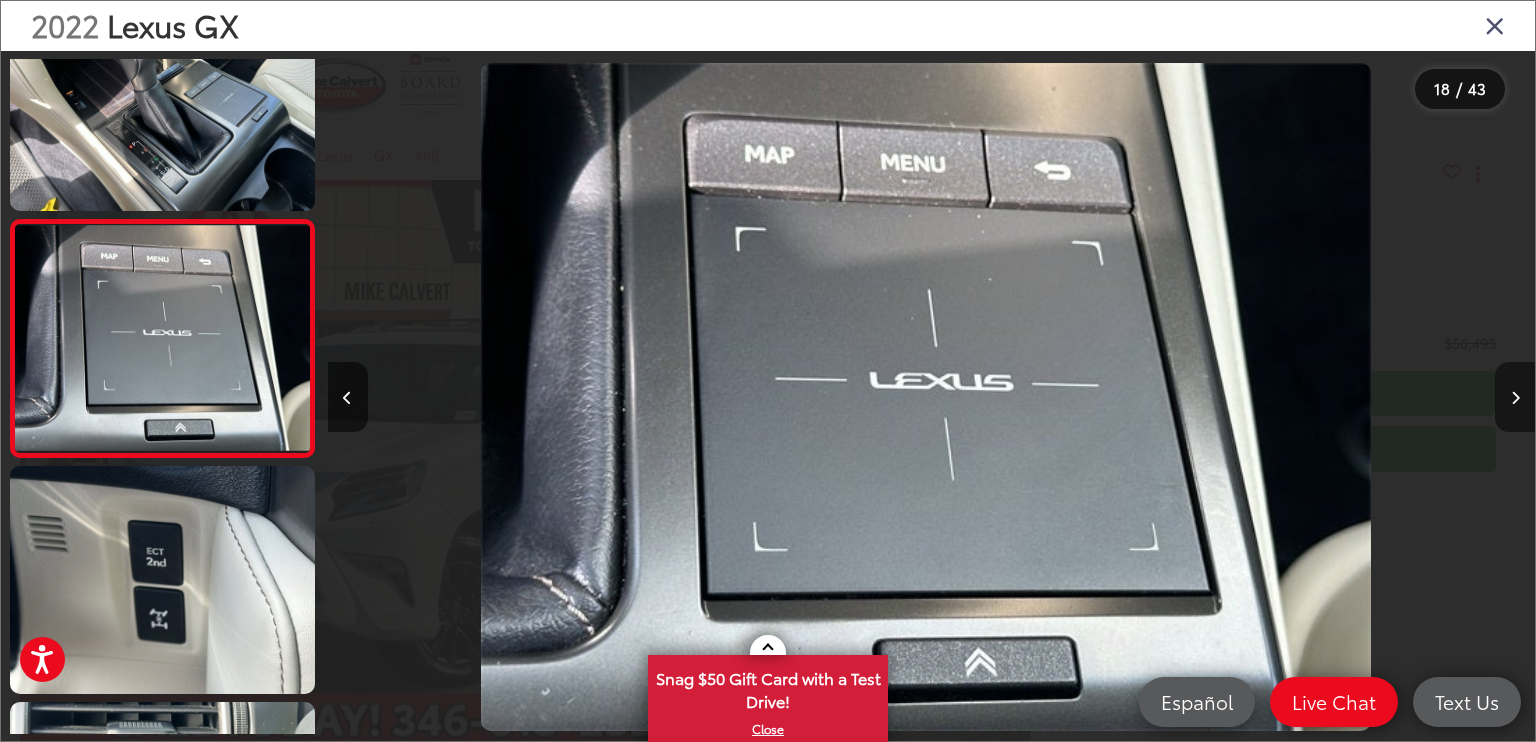 click at bounding box center [1515, 398] 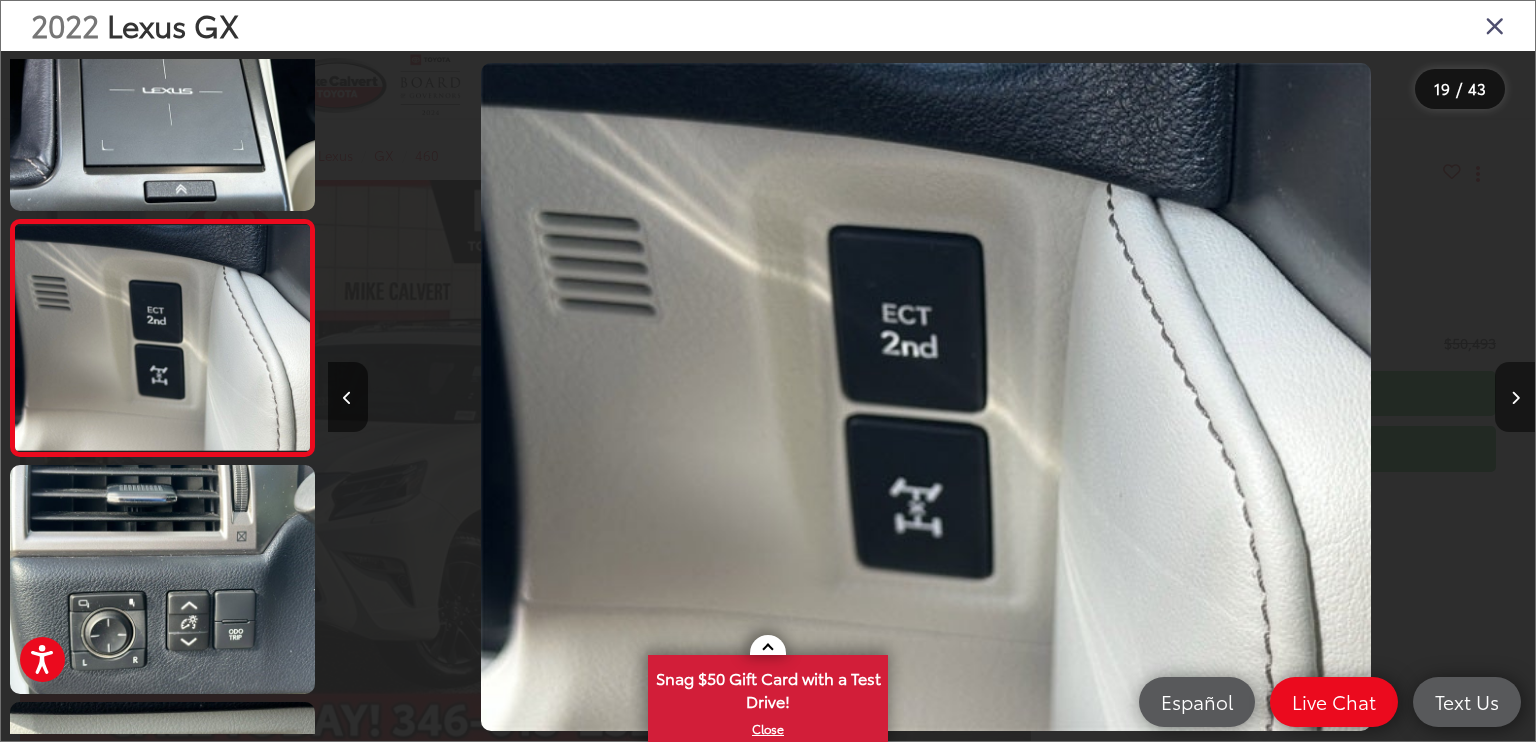 click at bounding box center [1515, 398] 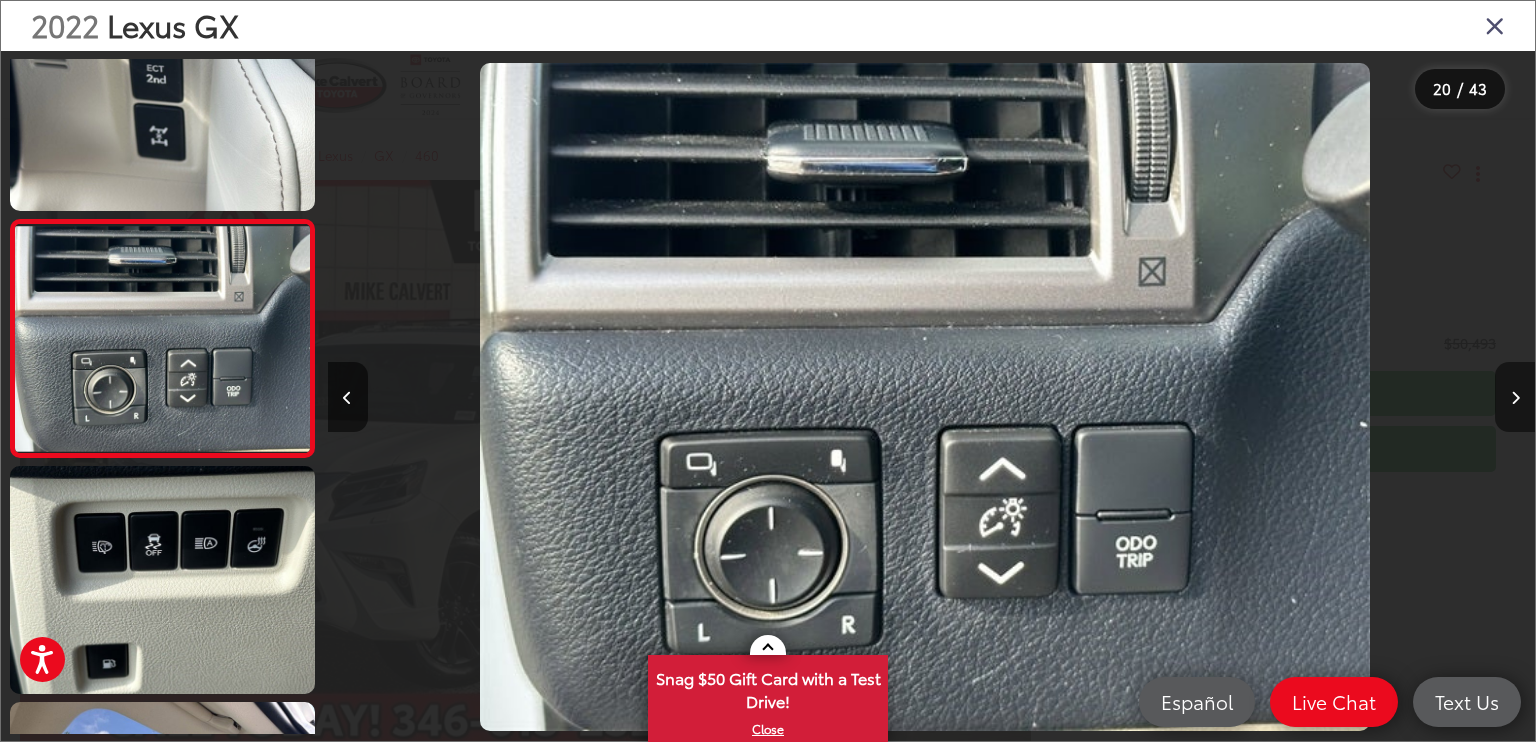 click at bounding box center [1515, 398] 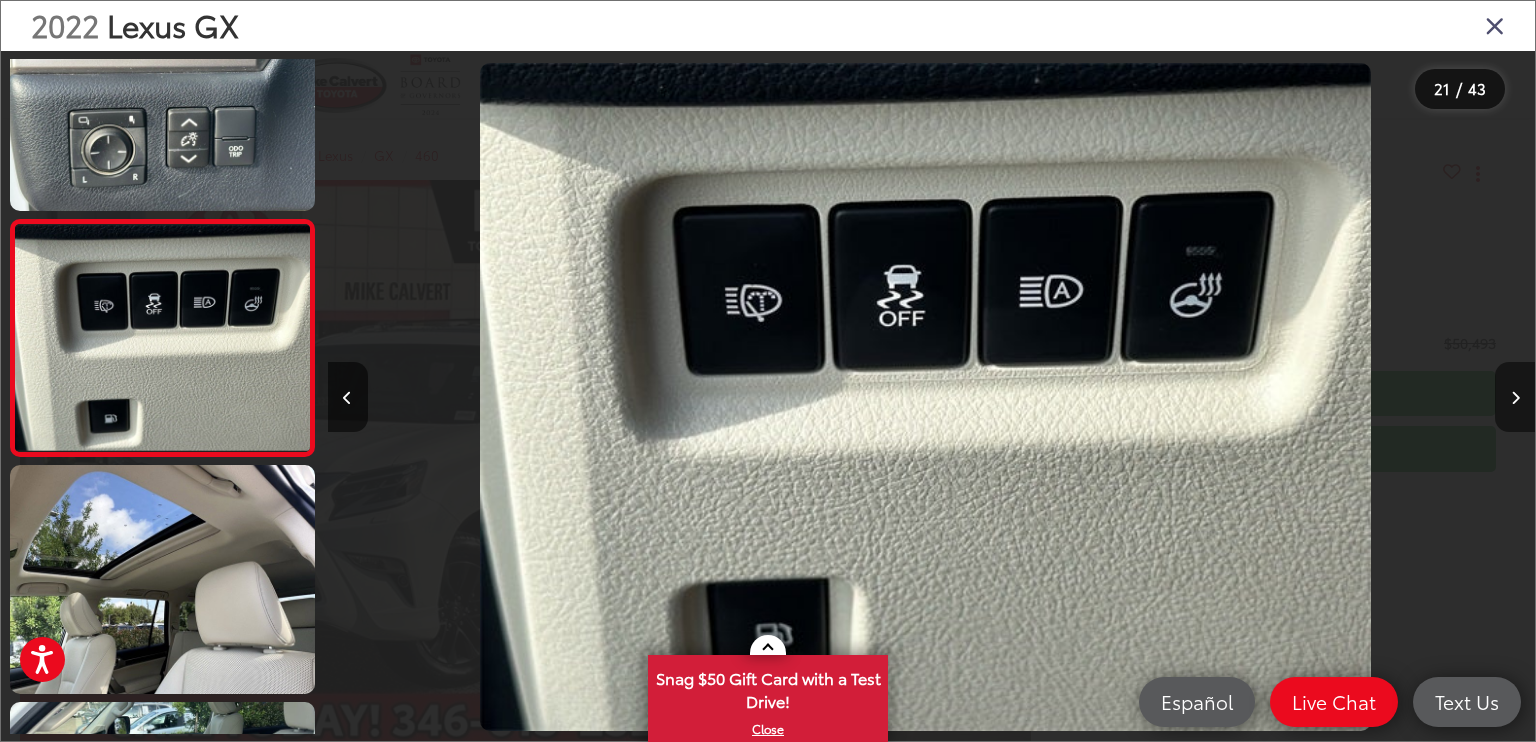 click at bounding box center [1515, 398] 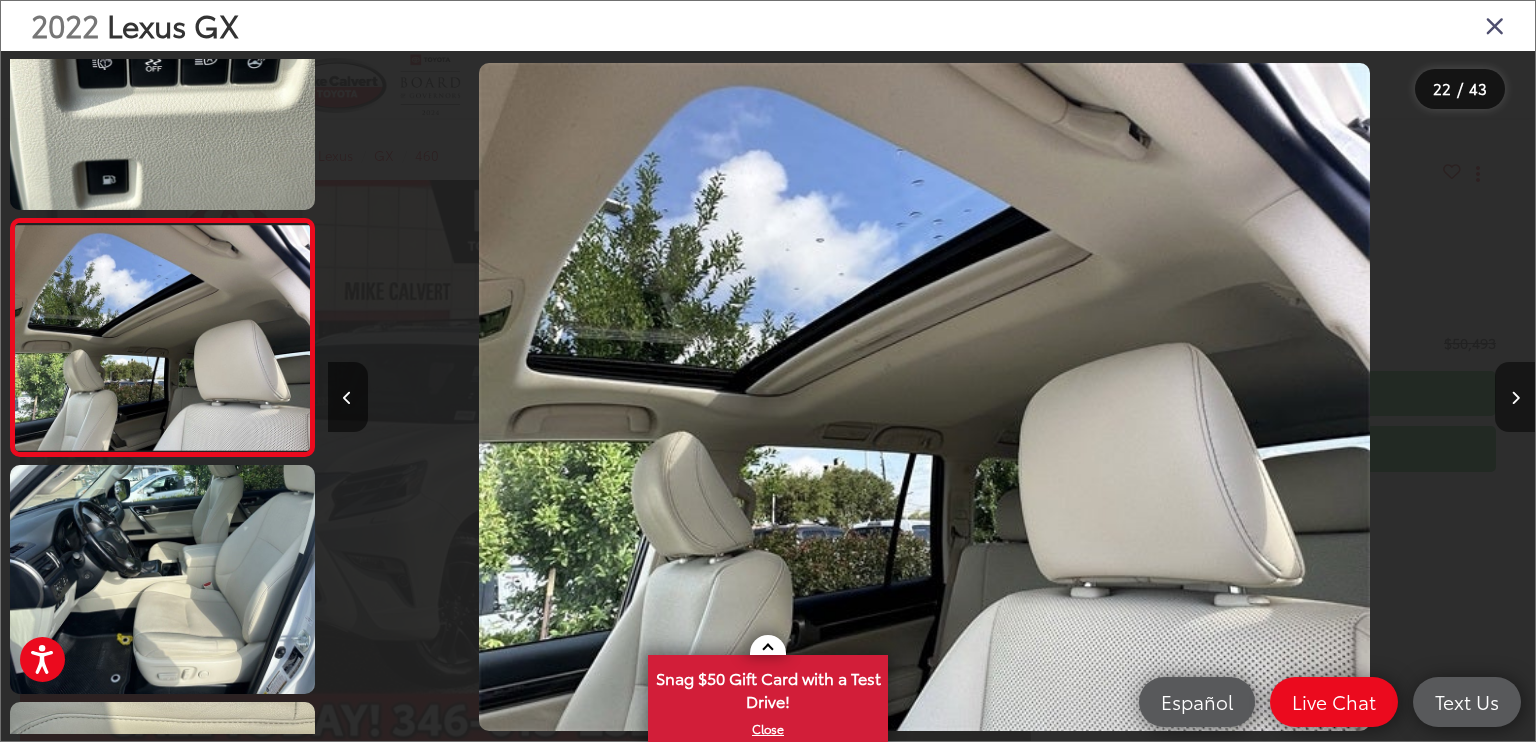 click at bounding box center [1515, 398] 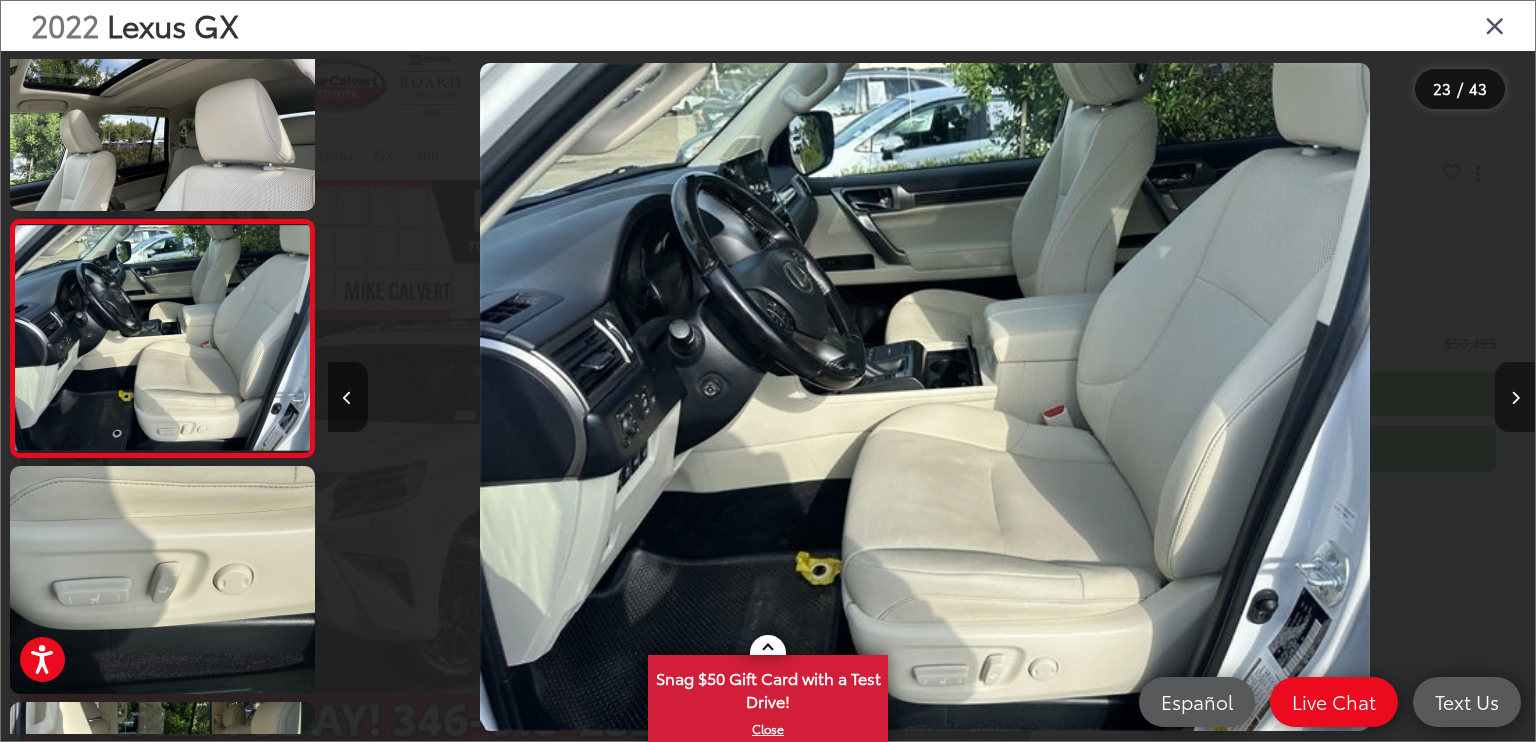 click at bounding box center (1515, 398) 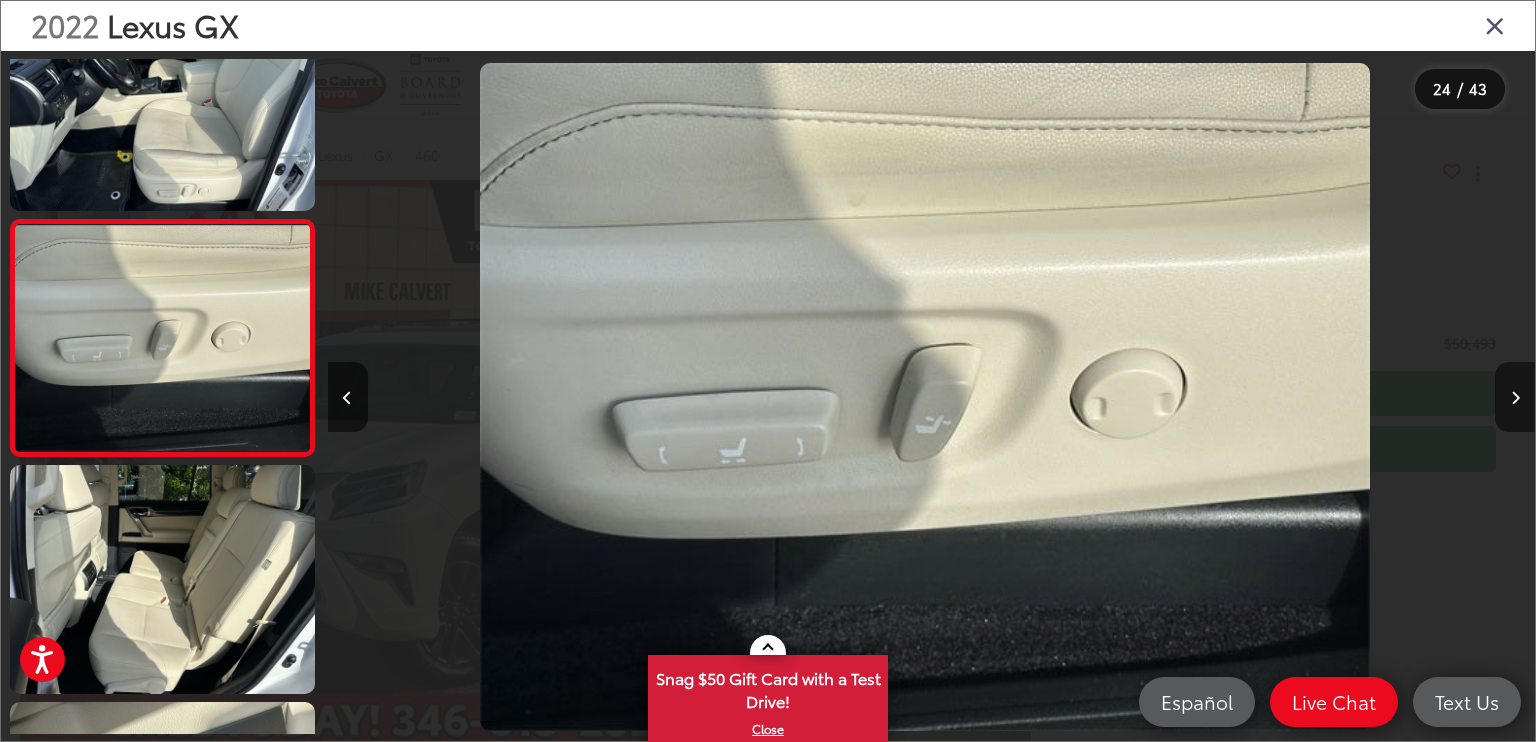 click at bounding box center [1515, 398] 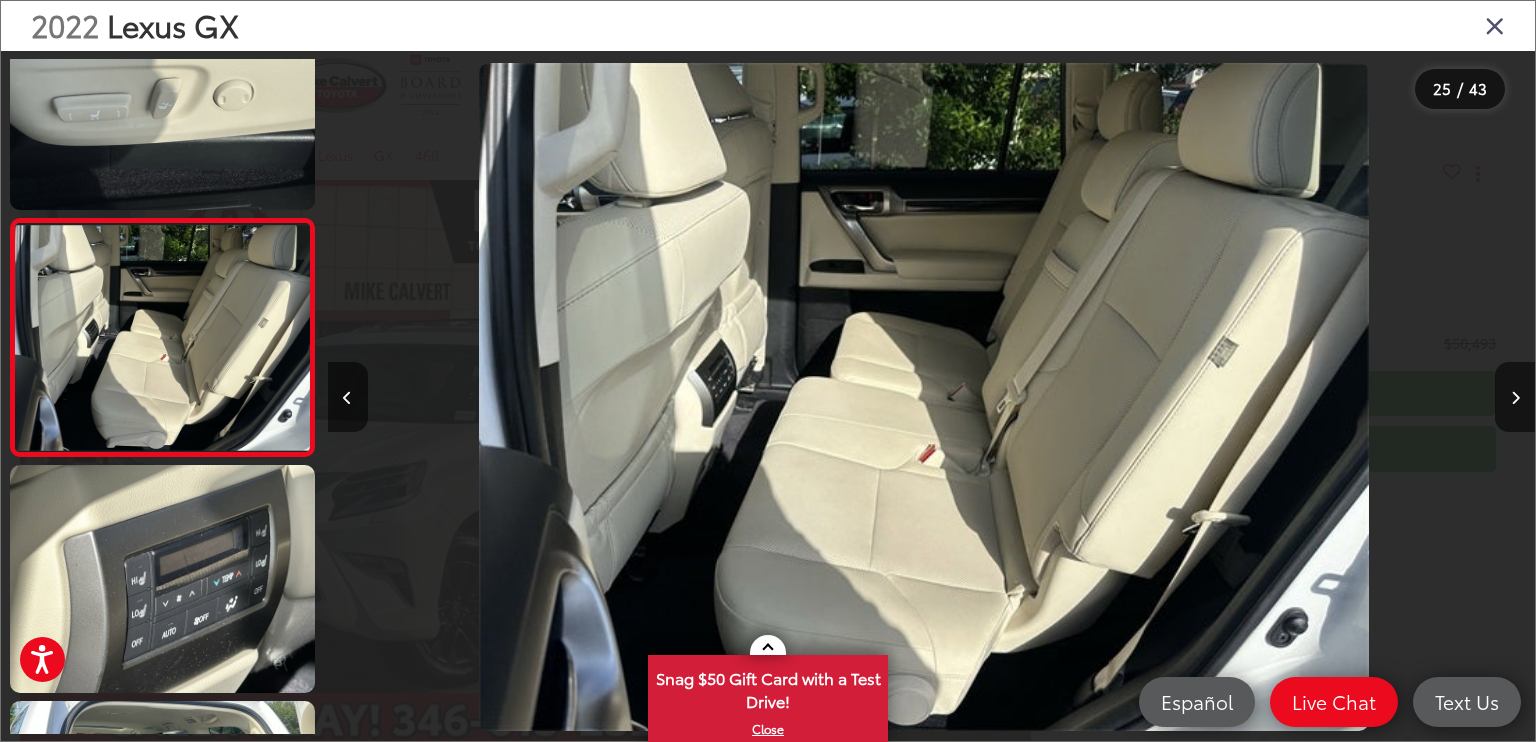click at bounding box center [1495, 25] 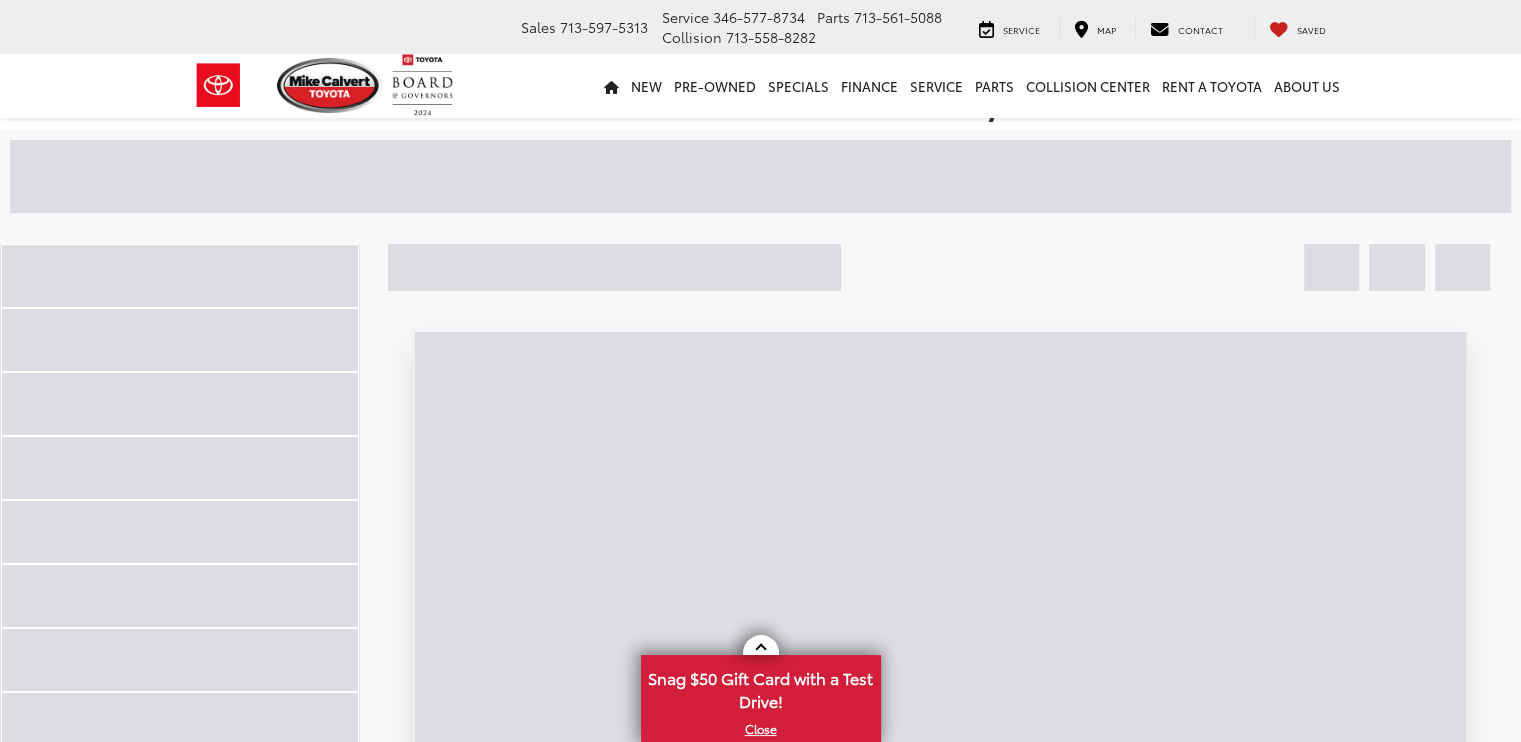 scroll, scrollTop: 117, scrollLeft: 0, axis: vertical 